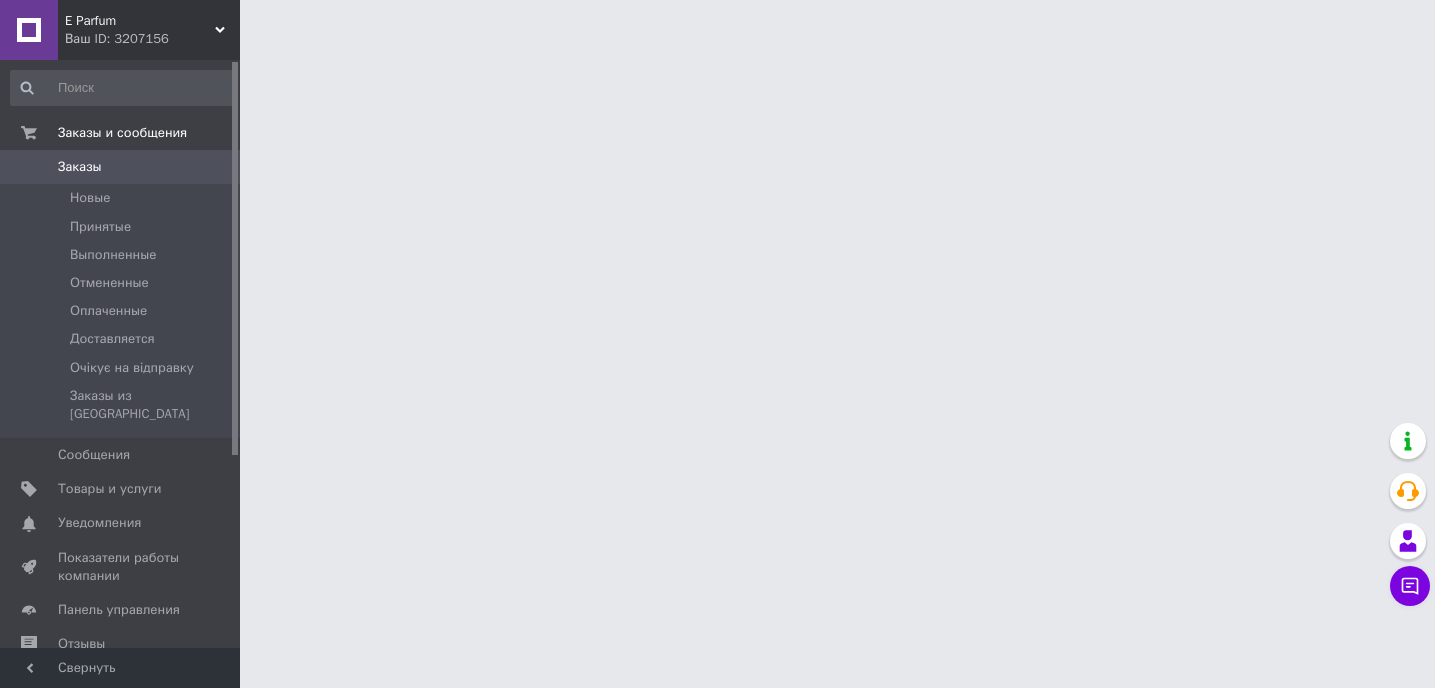 scroll, scrollTop: 0, scrollLeft: 0, axis: both 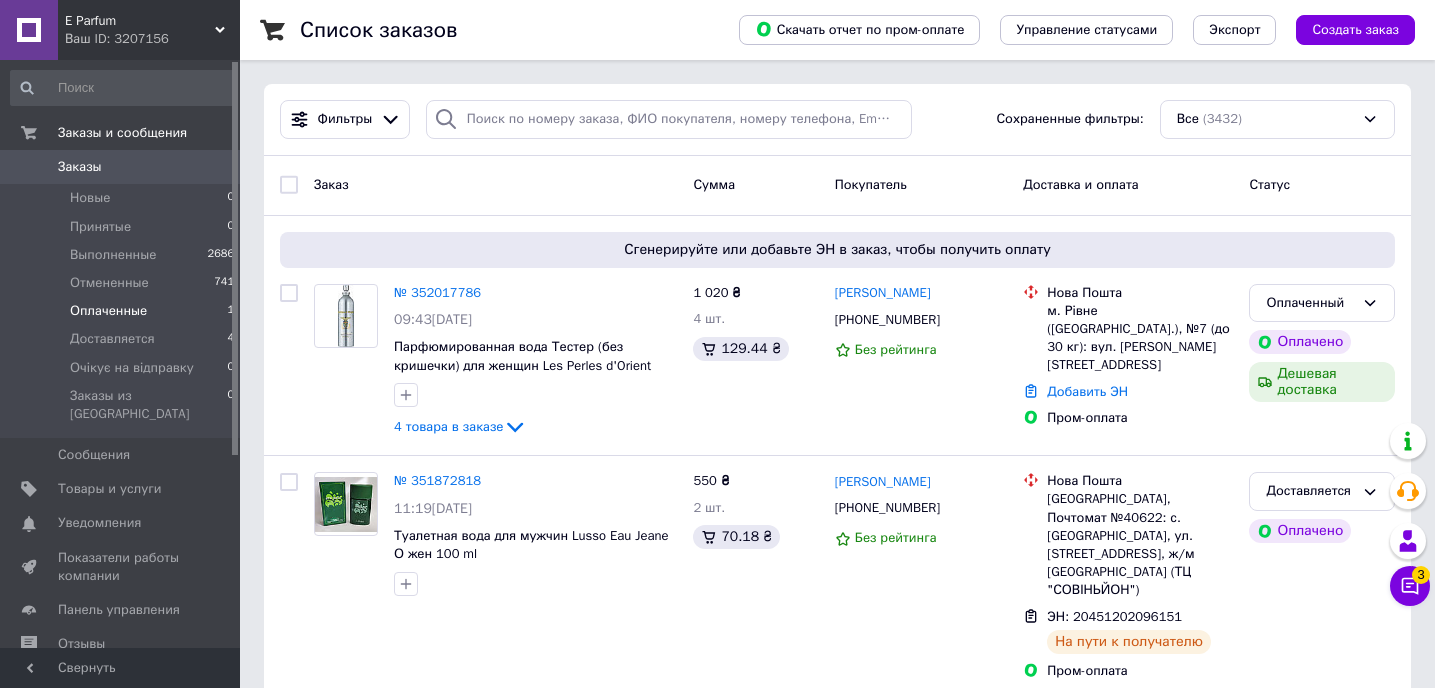 click on "Оплаченные" at bounding box center [108, 311] 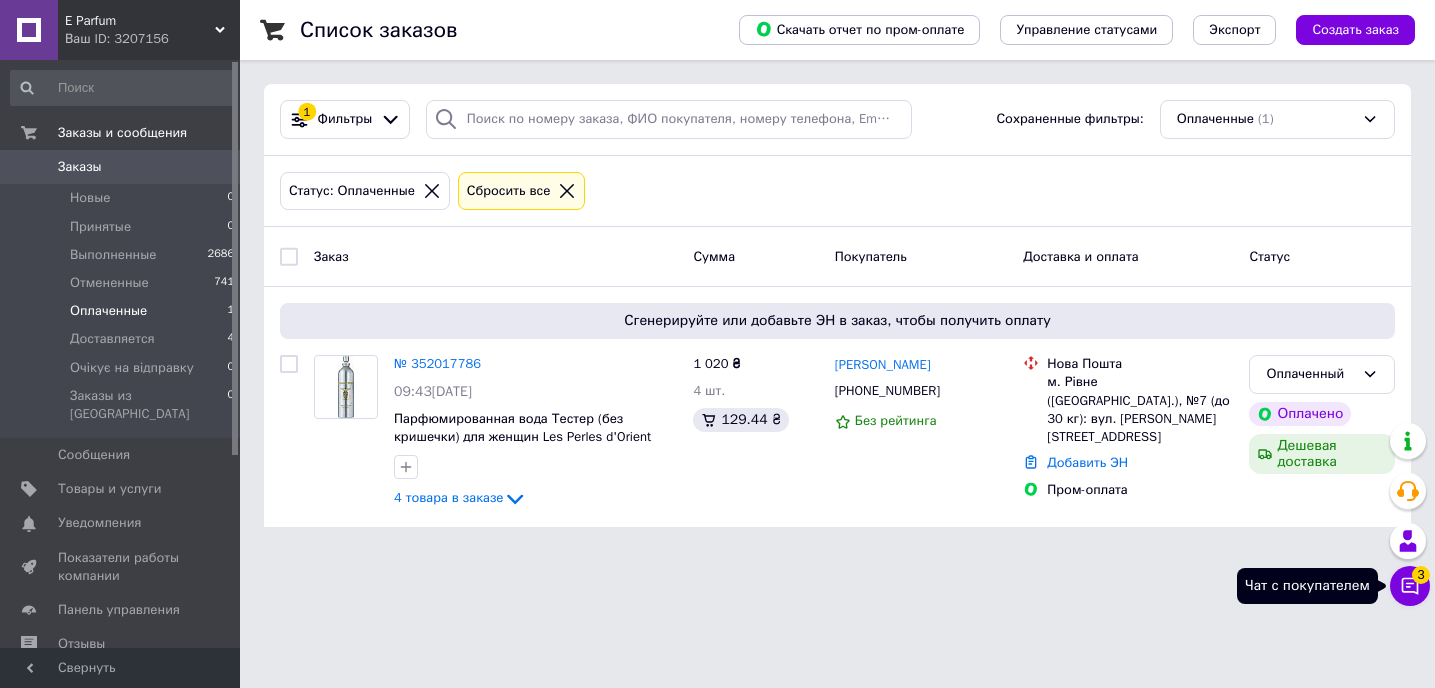 click 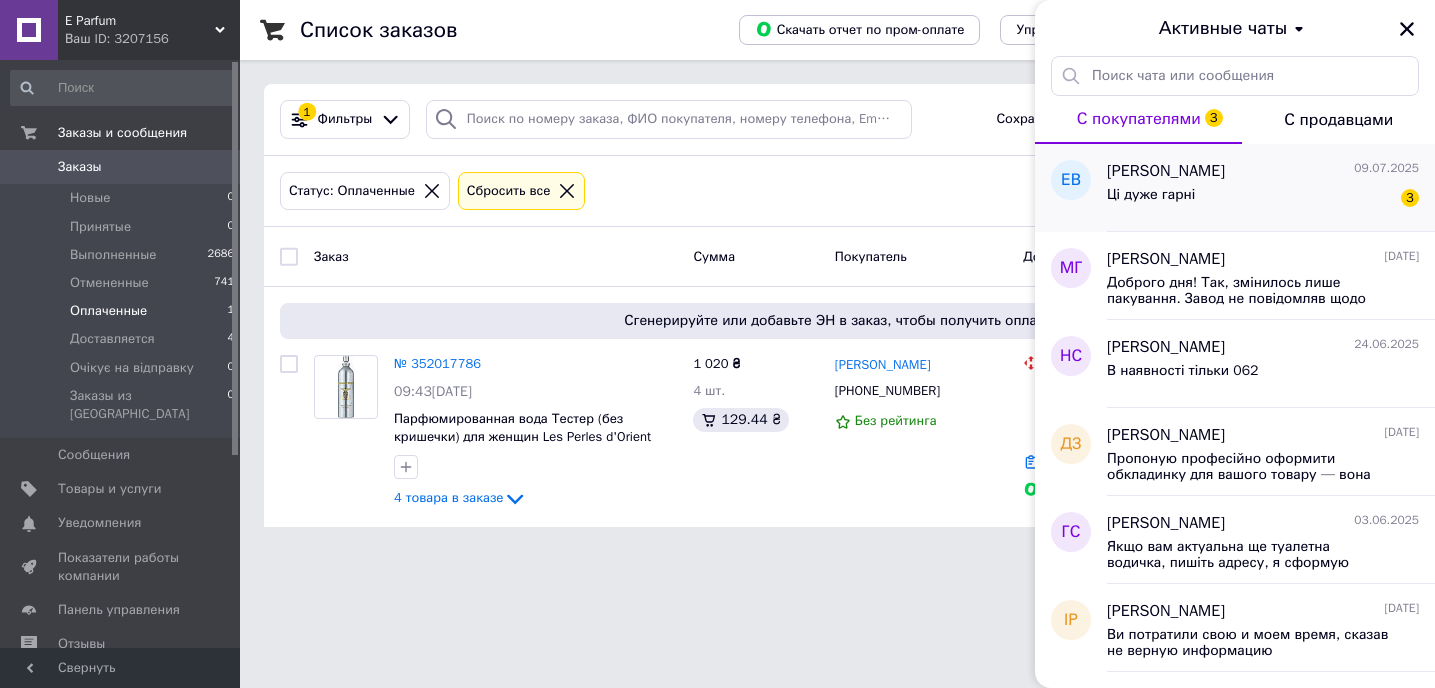 click on "Ці дуже гарні 3" at bounding box center (1263, 199) 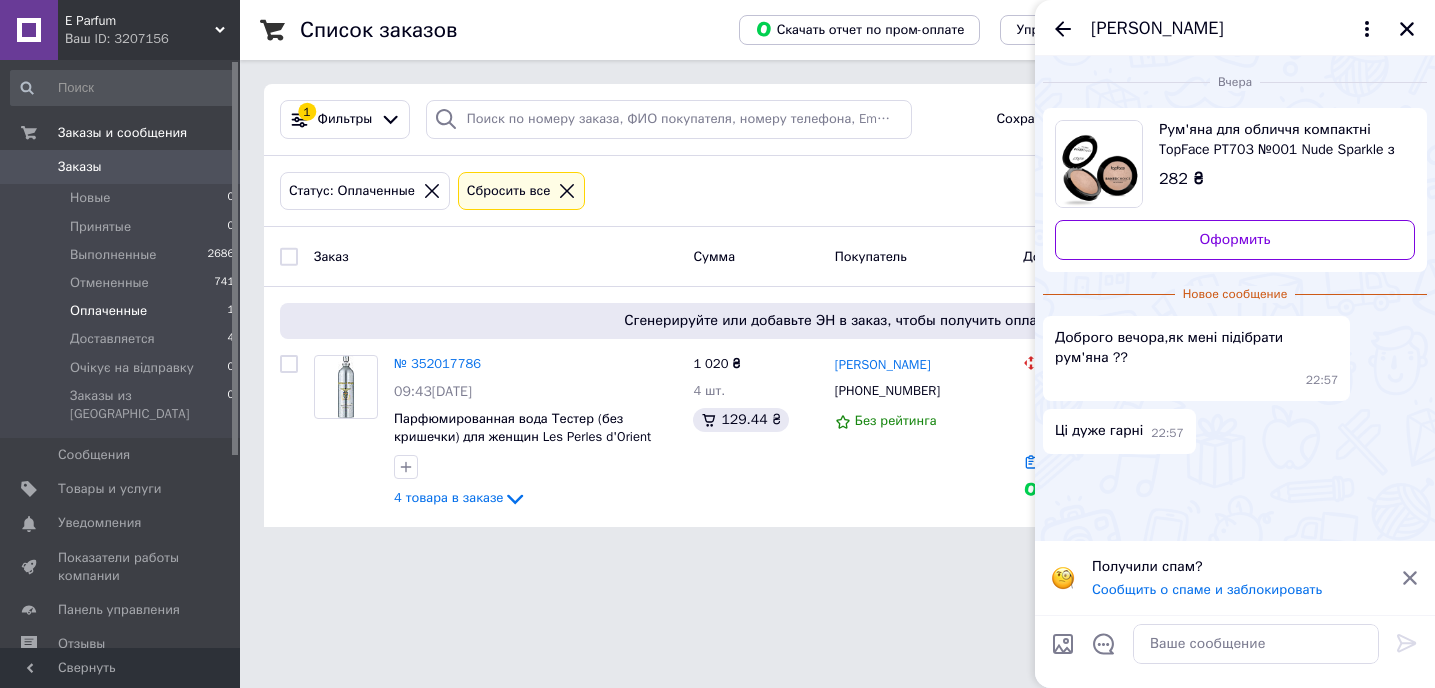 click on "Рум'яна для обличчя компактні TopFace PT703 №001 Nude Sparkle з мінералами та вітаміном [PERSON_NAME]" at bounding box center [1279, 140] 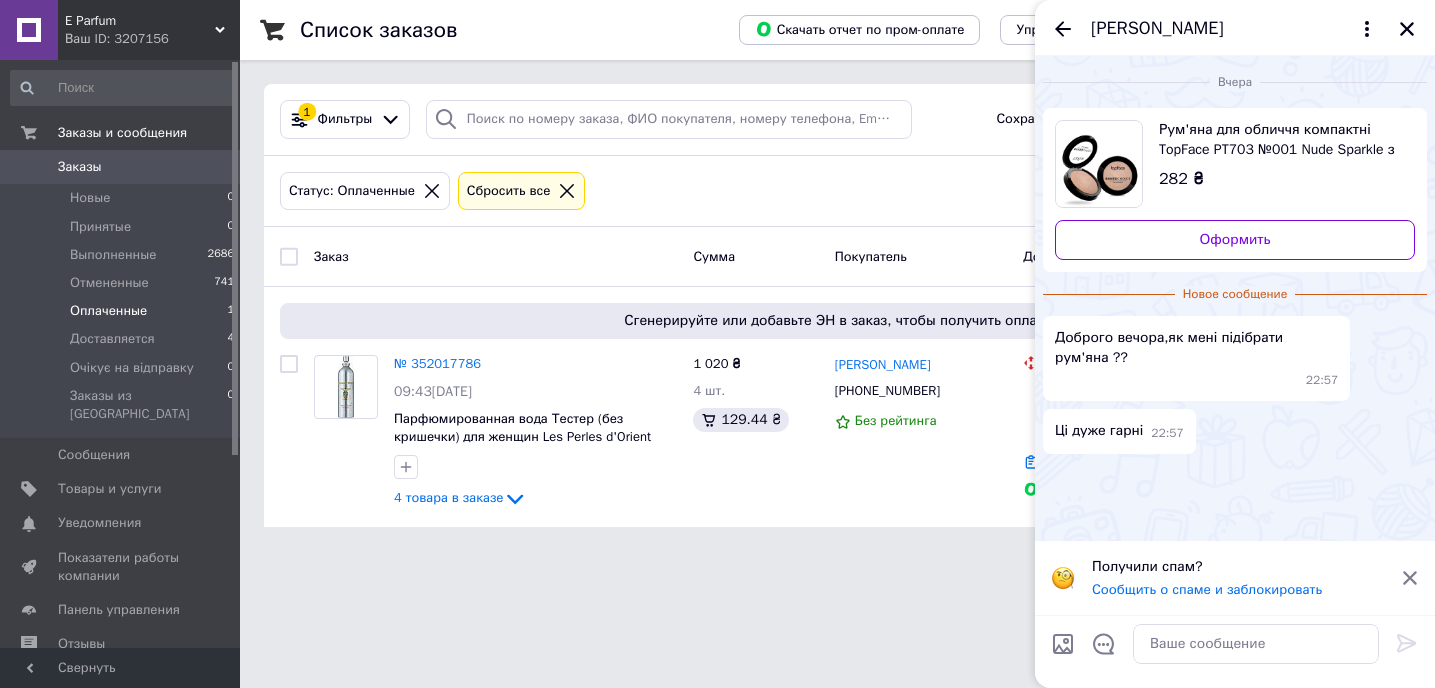 click on "E Parfum Ваш ID: 3207156 Сайт E Parfum Кабинет покупателя Проверить состояние системы Страница на портале Справка Выйти Заказы и сообщения Заказы 0 Новые 0 Принятые 0 Выполненные 2686 Отмененные 741 Оплаченные 1 Доставляется 4 Очікує на відправку 0 Заказы из Розетки 0 Сообщения 0 Товары и услуги Уведомления 0 0 Показатели работы компании Панель управления Отзывы Клиенты Каталог ProSale Аналитика Управление сайтом Кошелек компании Маркет Настройки Тарифы и счета Prom топ Свернуть
Список заказов   Экспорт 1 Фильтры (1)" at bounding box center [717, 275] 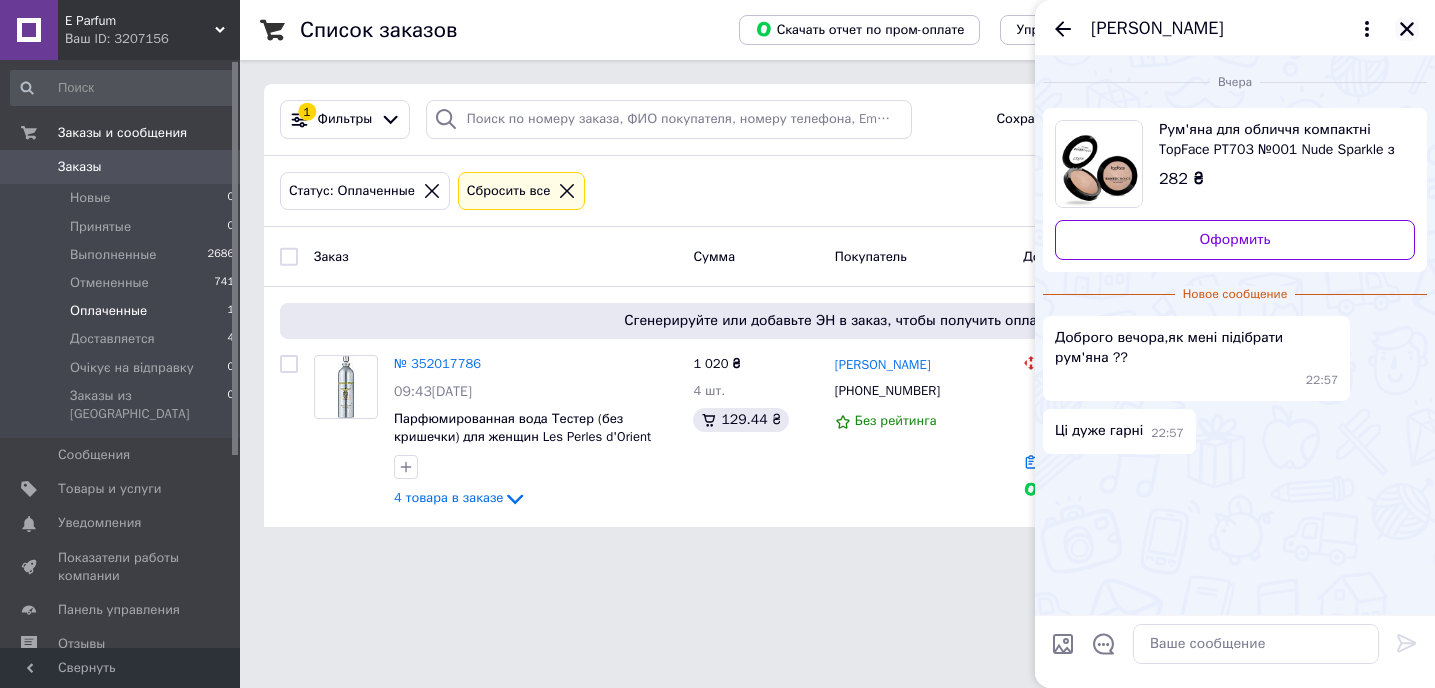 click 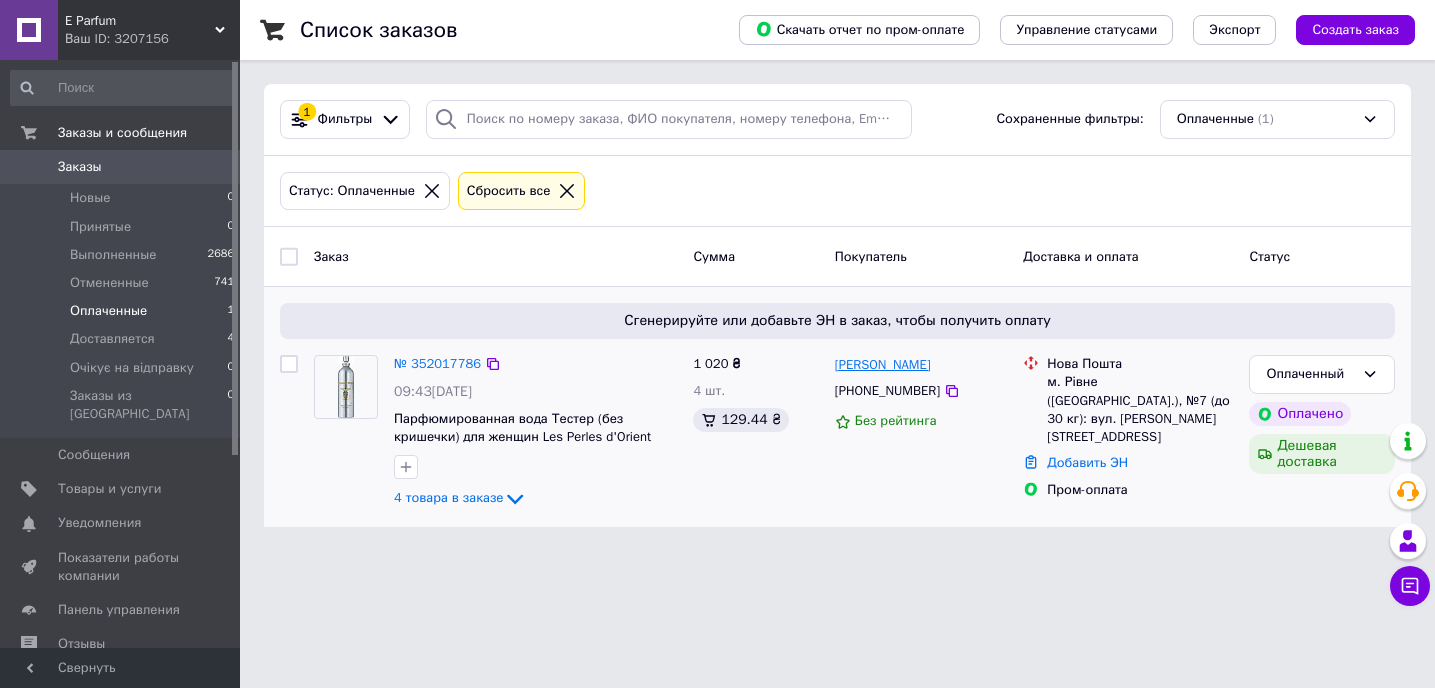 click on "[PERSON_NAME]" at bounding box center [883, 365] 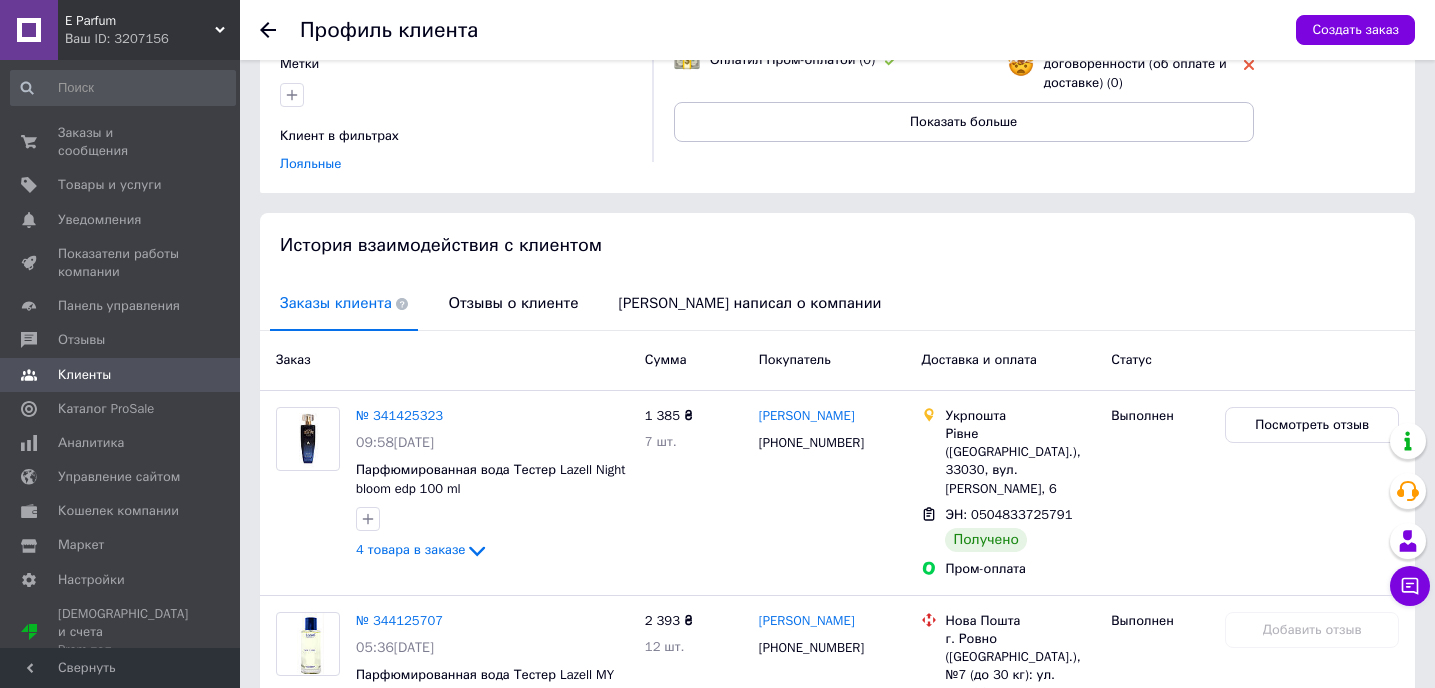 scroll, scrollTop: 240, scrollLeft: 0, axis: vertical 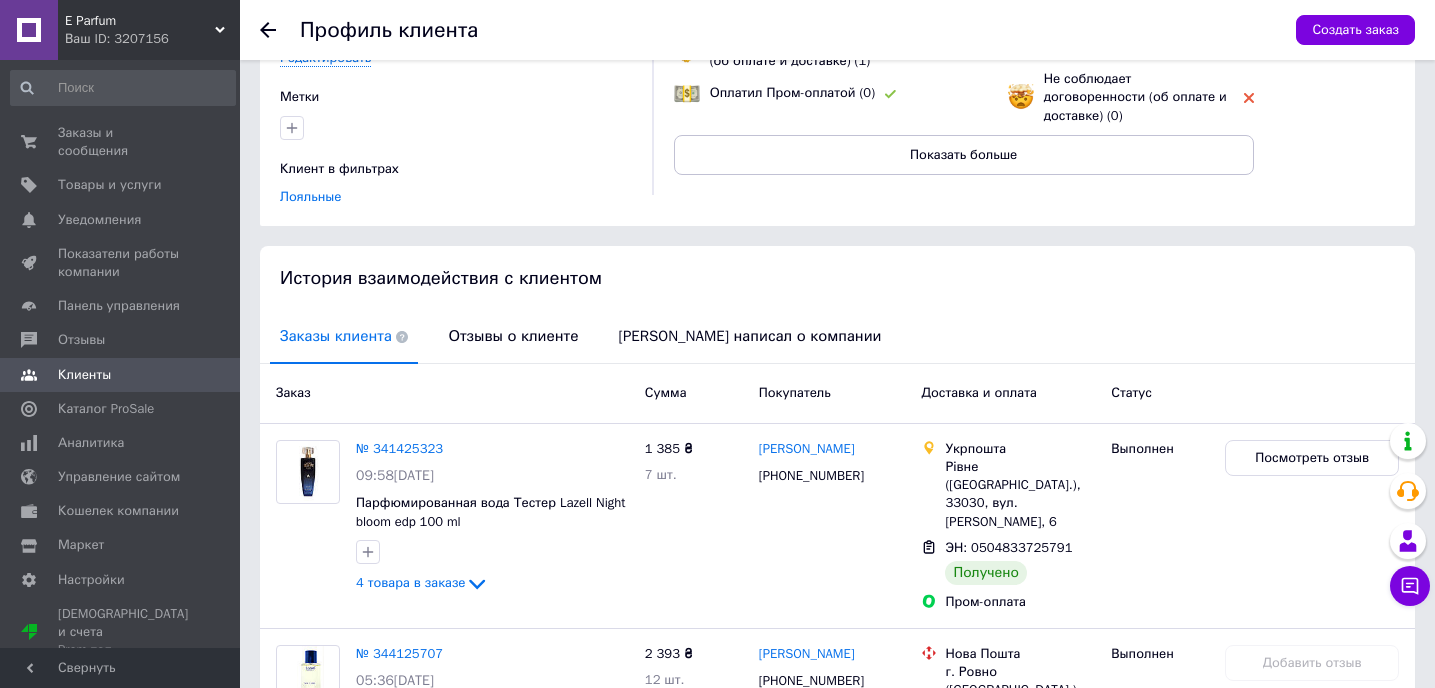 click 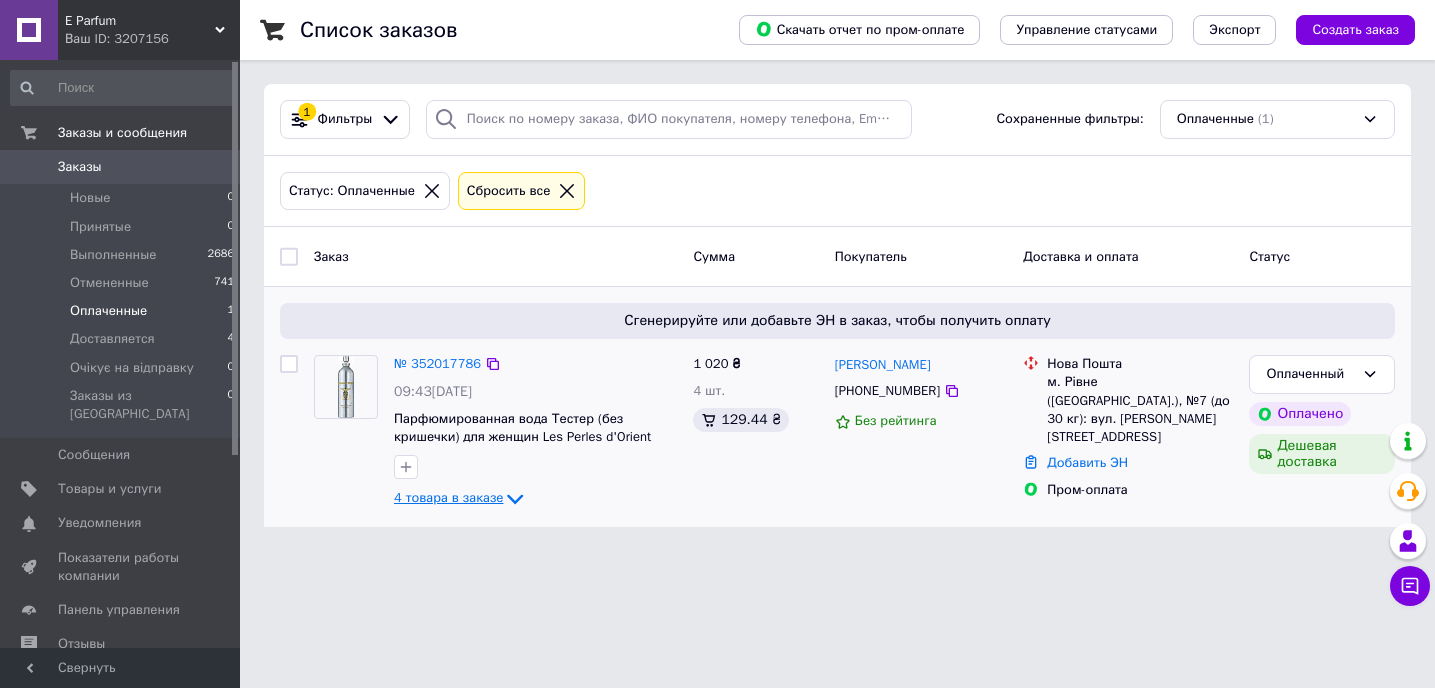 click on "4 товара в заказе" at bounding box center [448, 498] 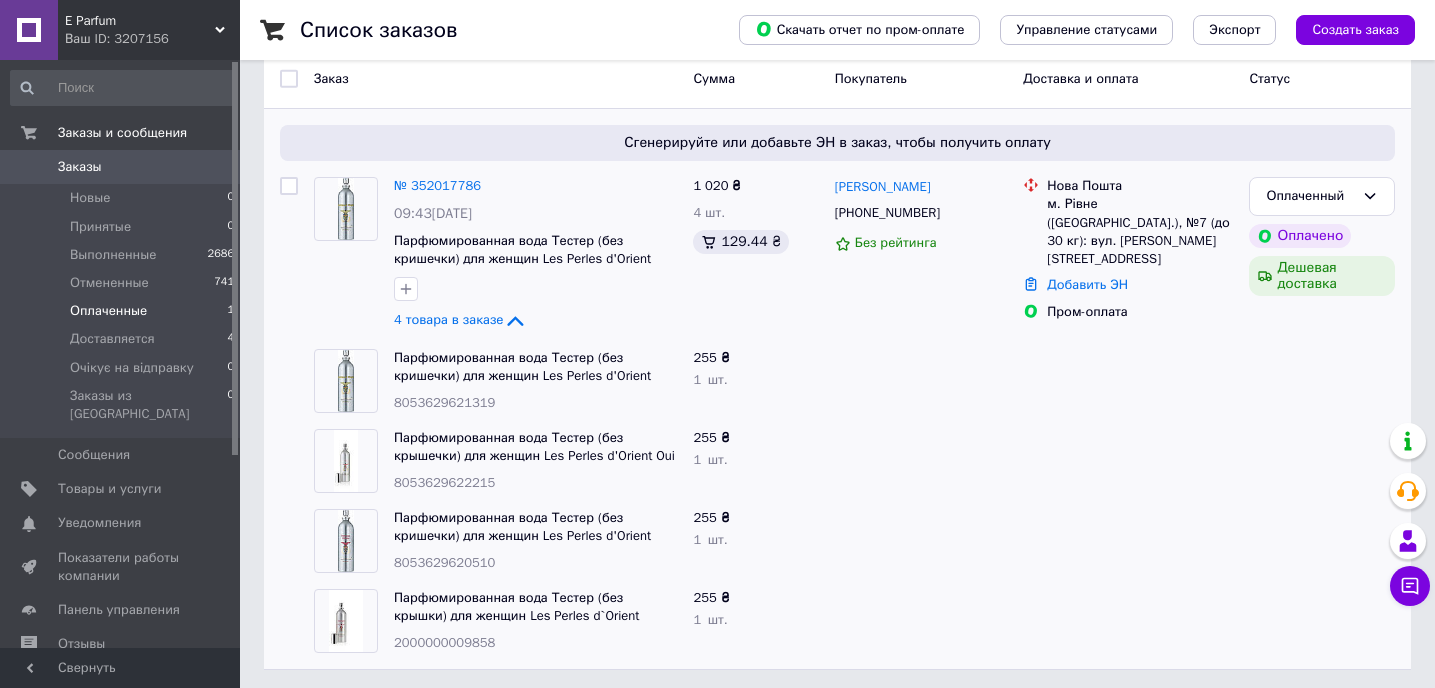 scroll, scrollTop: 184, scrollLeft: 0, axis: vertical 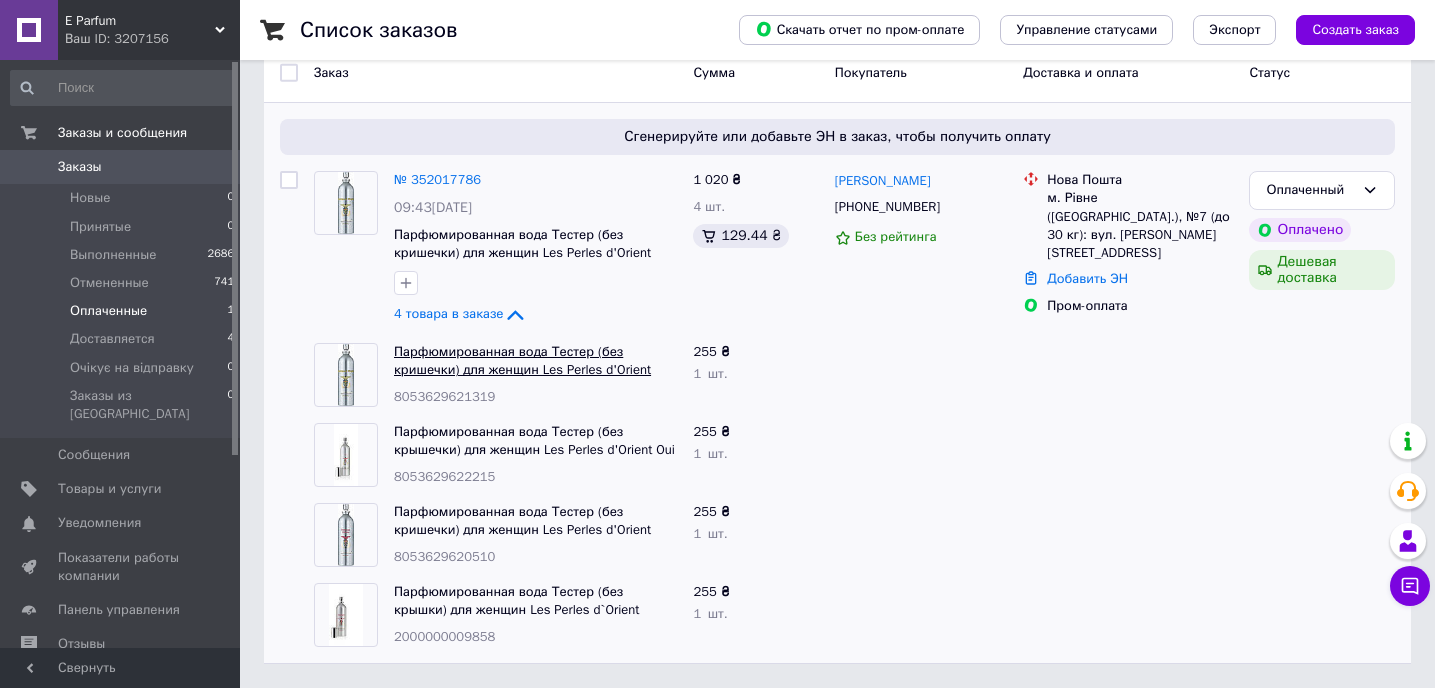 click on "Парфюмированная вода Тестер (без кришечки) для женщин Les Perles d'Orient Parfum d'Anjou 150 ml" at bounding box center [522, 370] 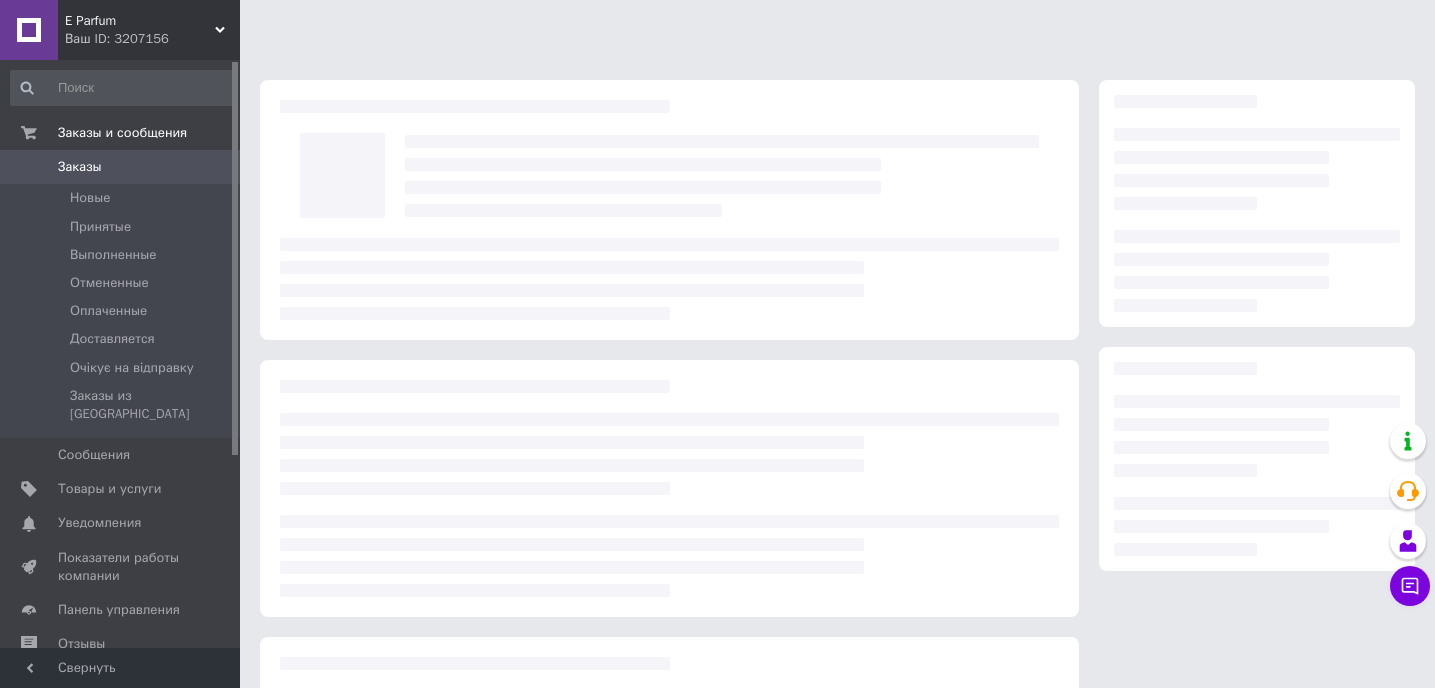 scroll, scrollTop: 0, scrollLeft: 0, axis: both 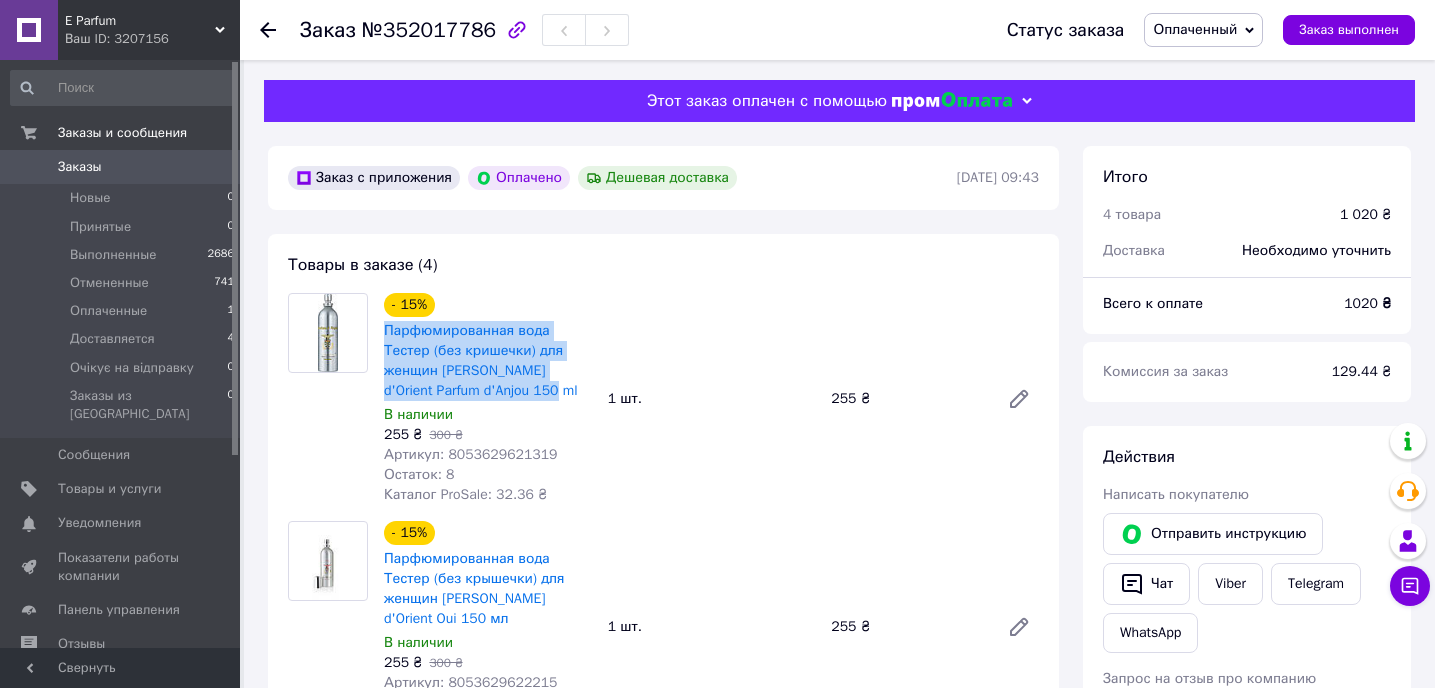 drag, startPoint x: 541, startPoint y: 394, endPoint x: 379, endPoint y: 332, distance: 173.45892 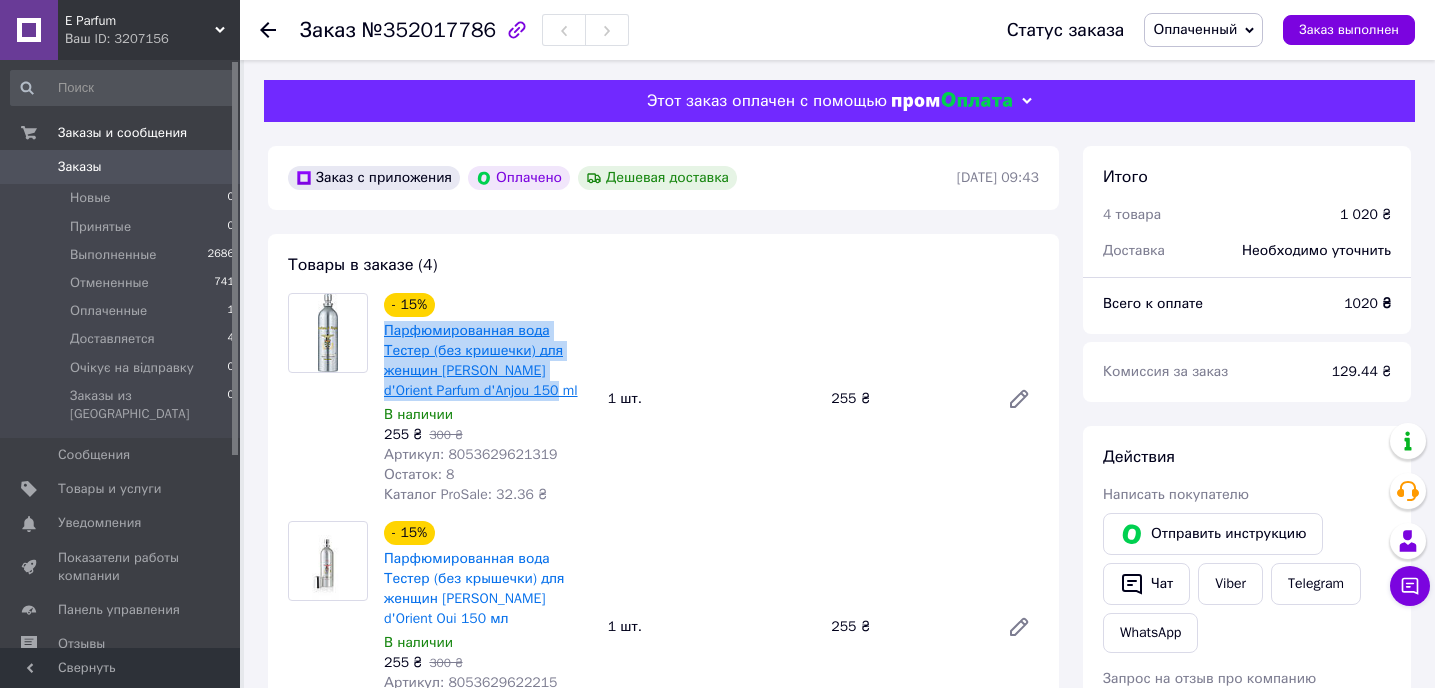 copy on "Парфюмированная вода Тестер (без кришечки) для женщин [PERSON_NAME] d'Orient Parfum d'Anjou 150 ml" 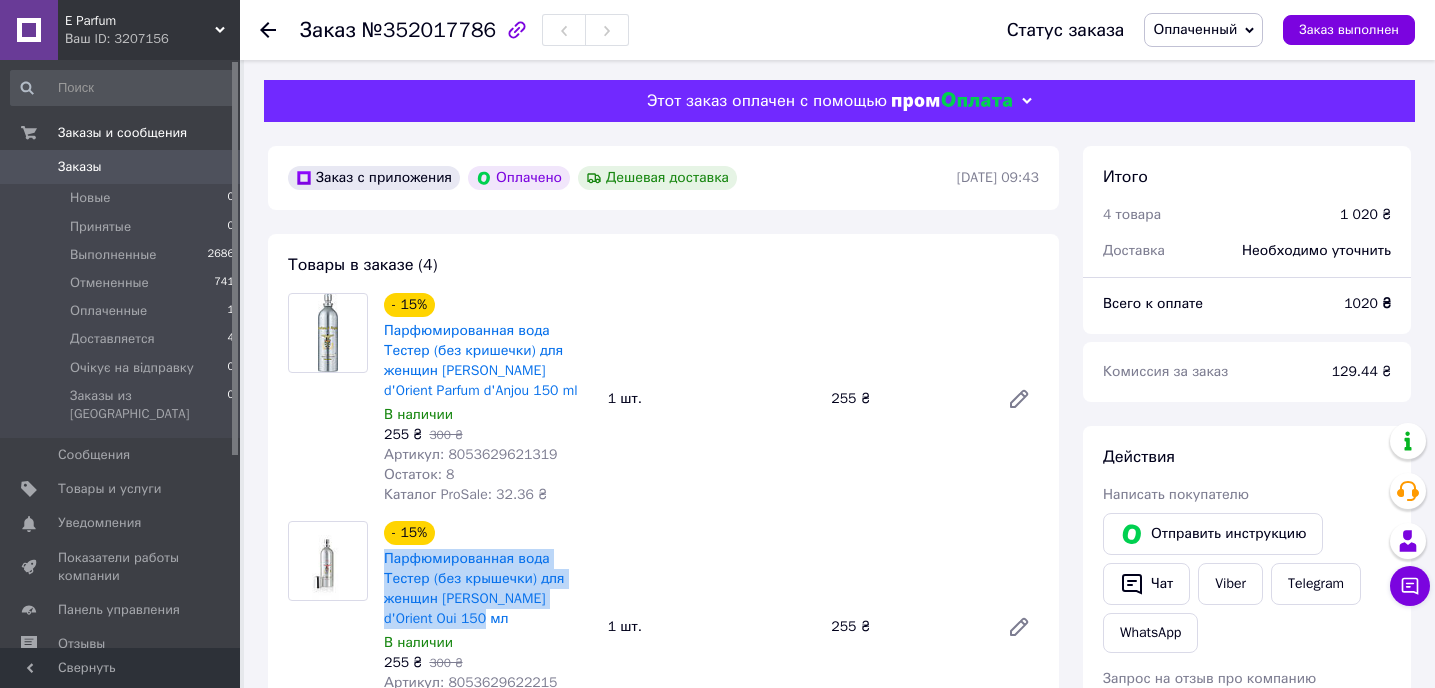 drag, startPoint x: 434, startPoint y: 622, endPoint x: 382, endPoint y: 557, distance: 83.240616 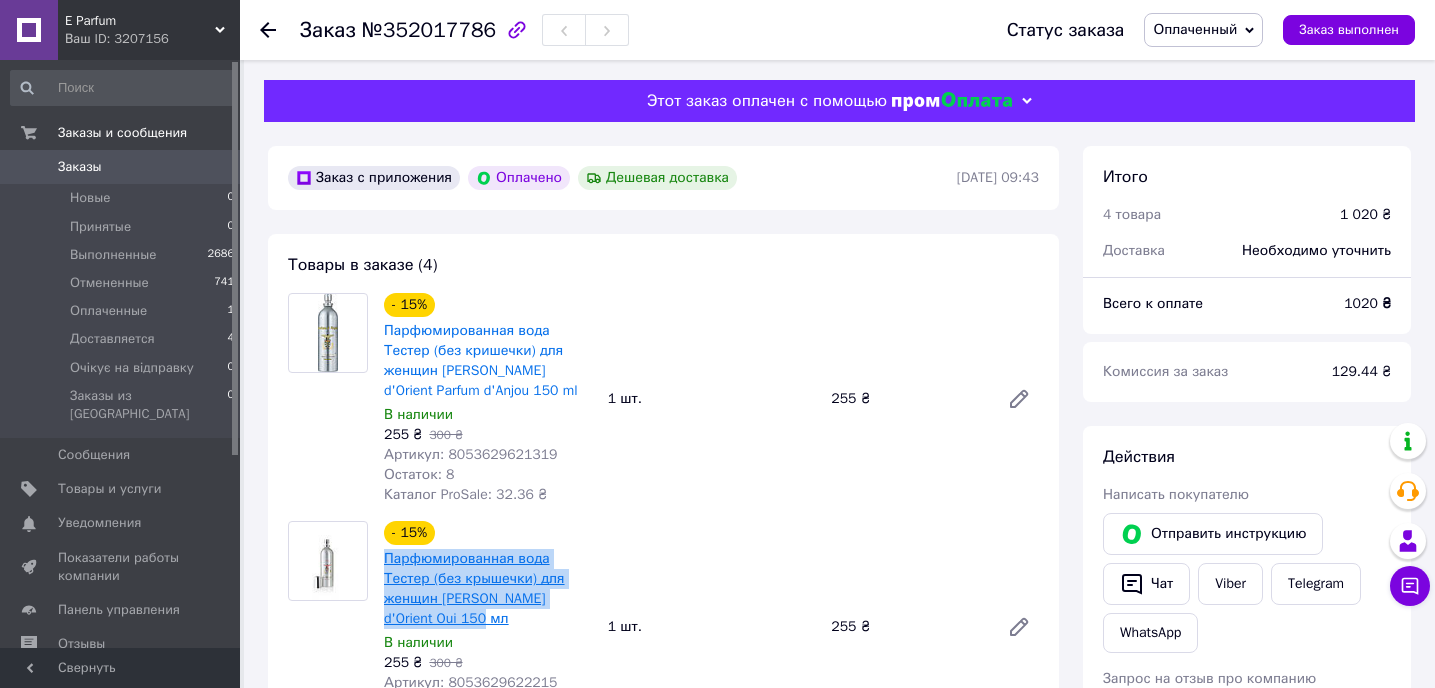 copy on "Парфюмированная вода Тестер (без крышечки) для женщин Les Perles d'Orient Oui 150 мл" 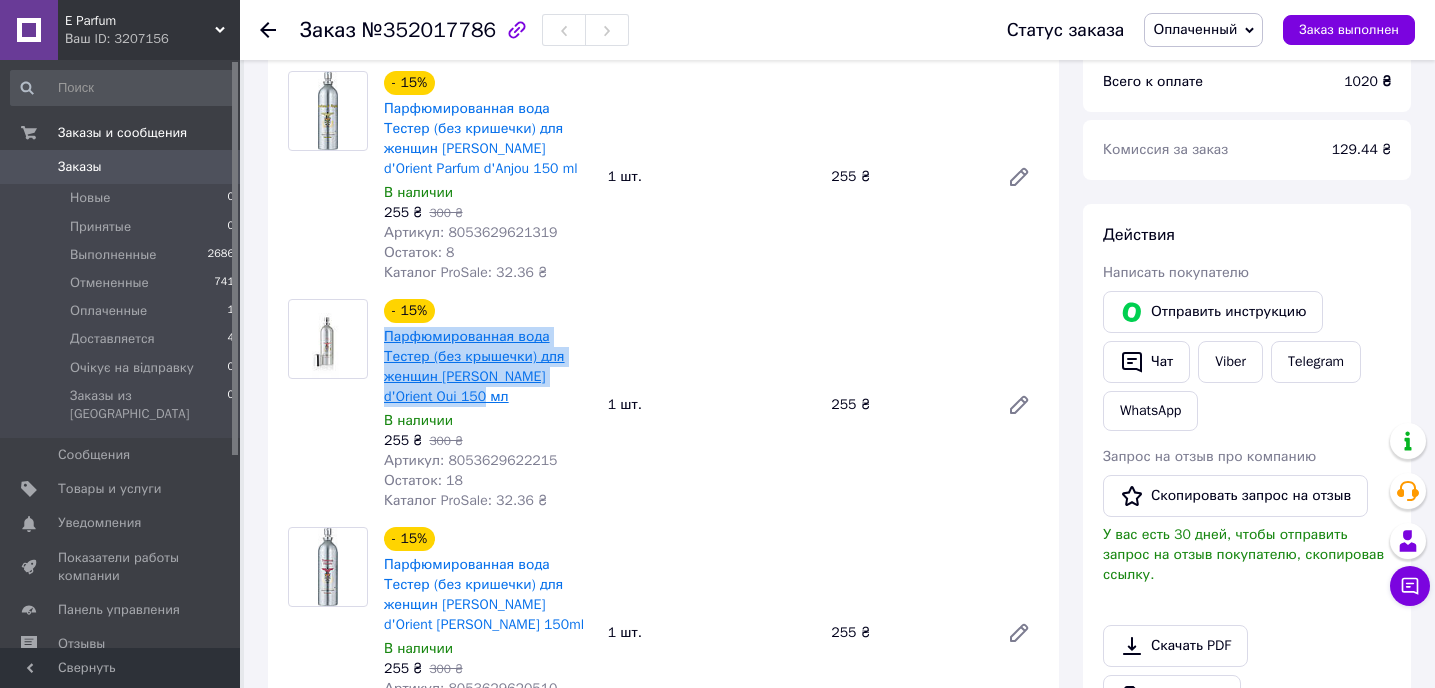 scroll, scrollTop: 234, scrollLeft: 0, axis: vertical 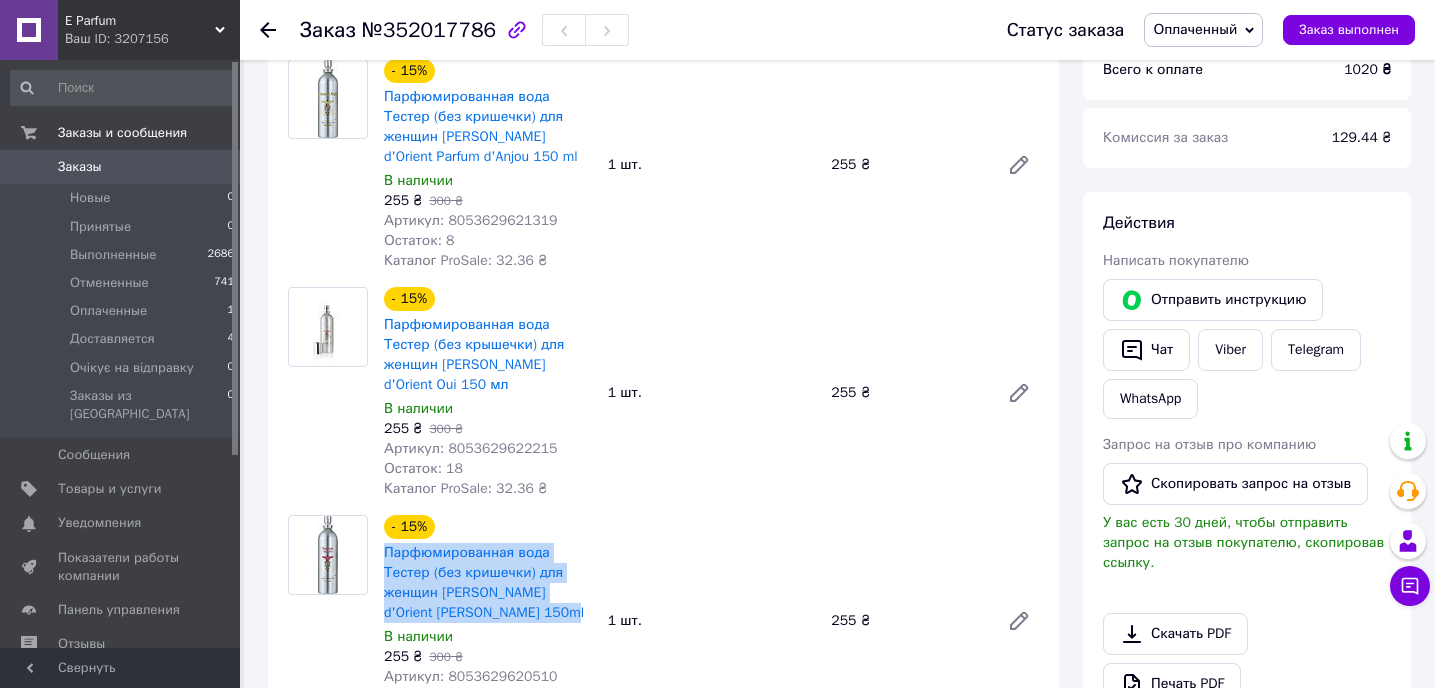 drag, startPoint x: 543, startPoint y: 614, endPoint x: 379, endPoint y: 561, distance: 172.35138 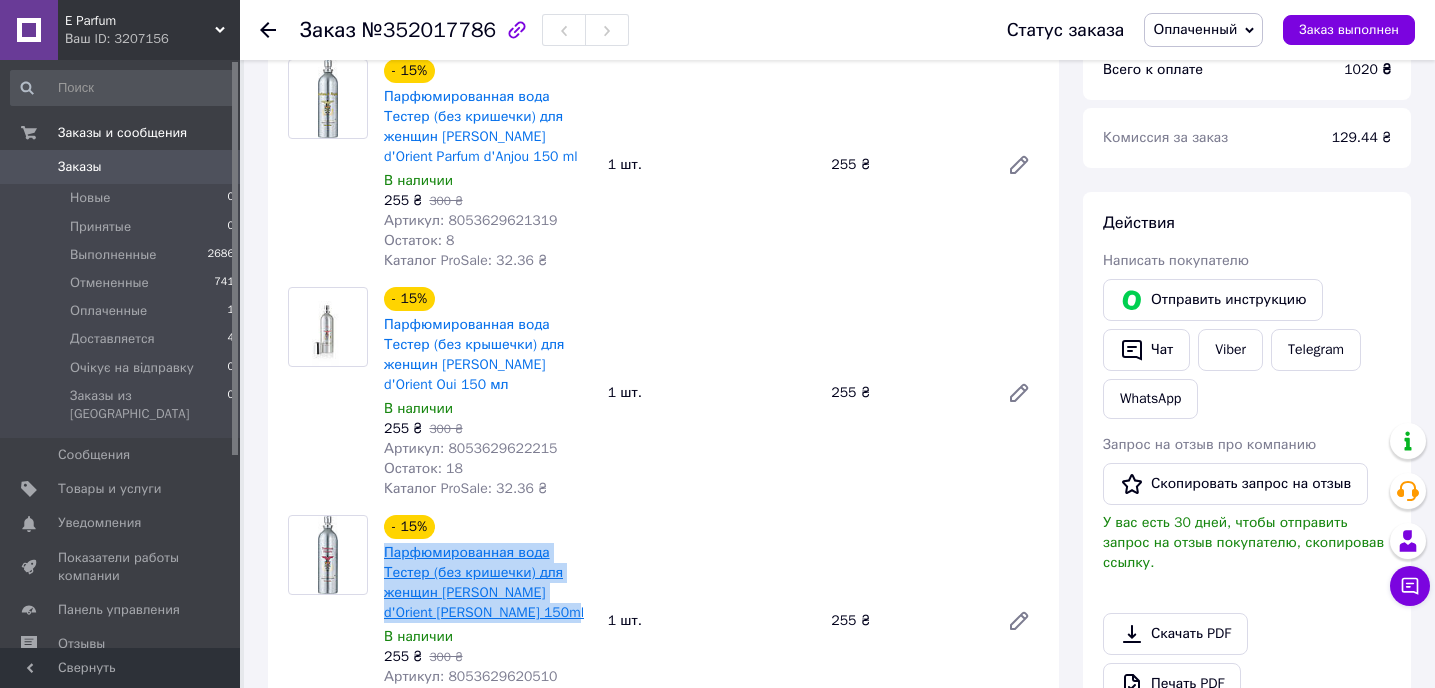 copy on "Парфюмированная вода Тестер (без кришечки) для женщин Les Perles d'Orient Narcisse Absolu 150ml" 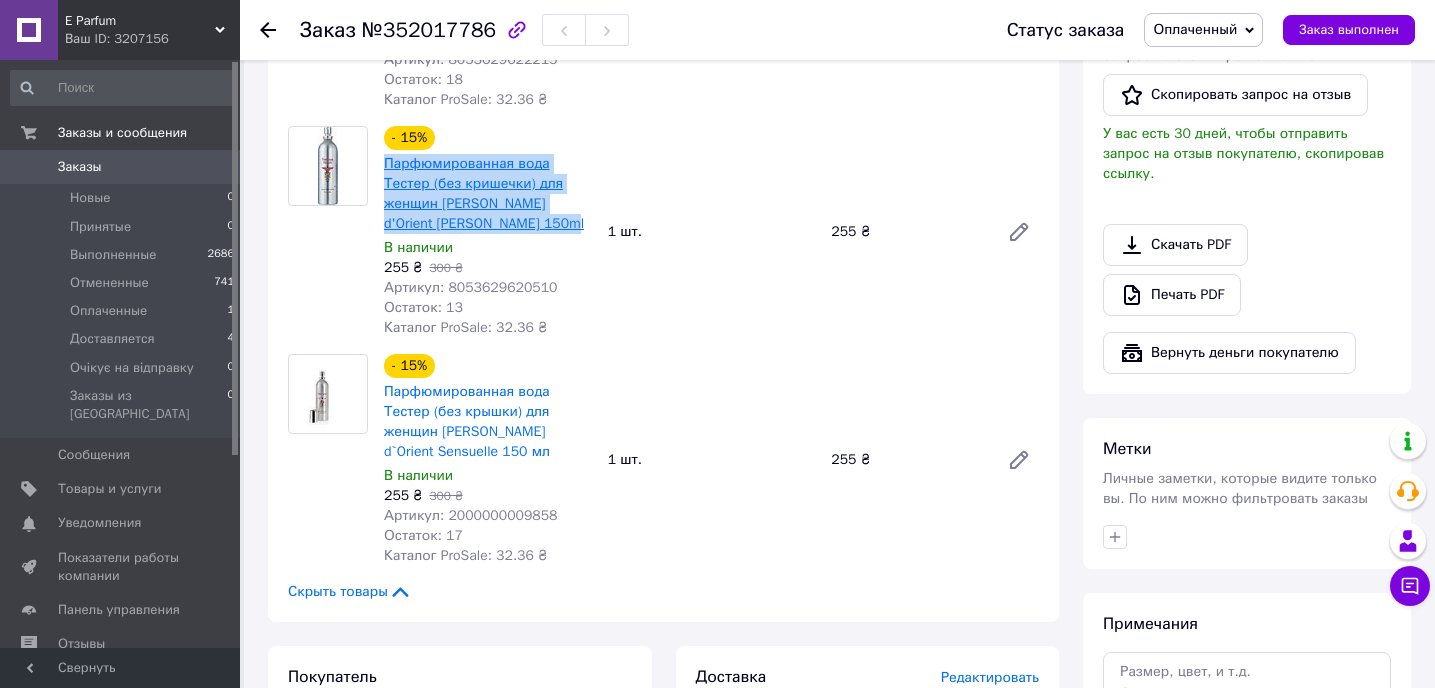 scroll, scrollTop: 636, scrollLeft: 0, axis: vertical 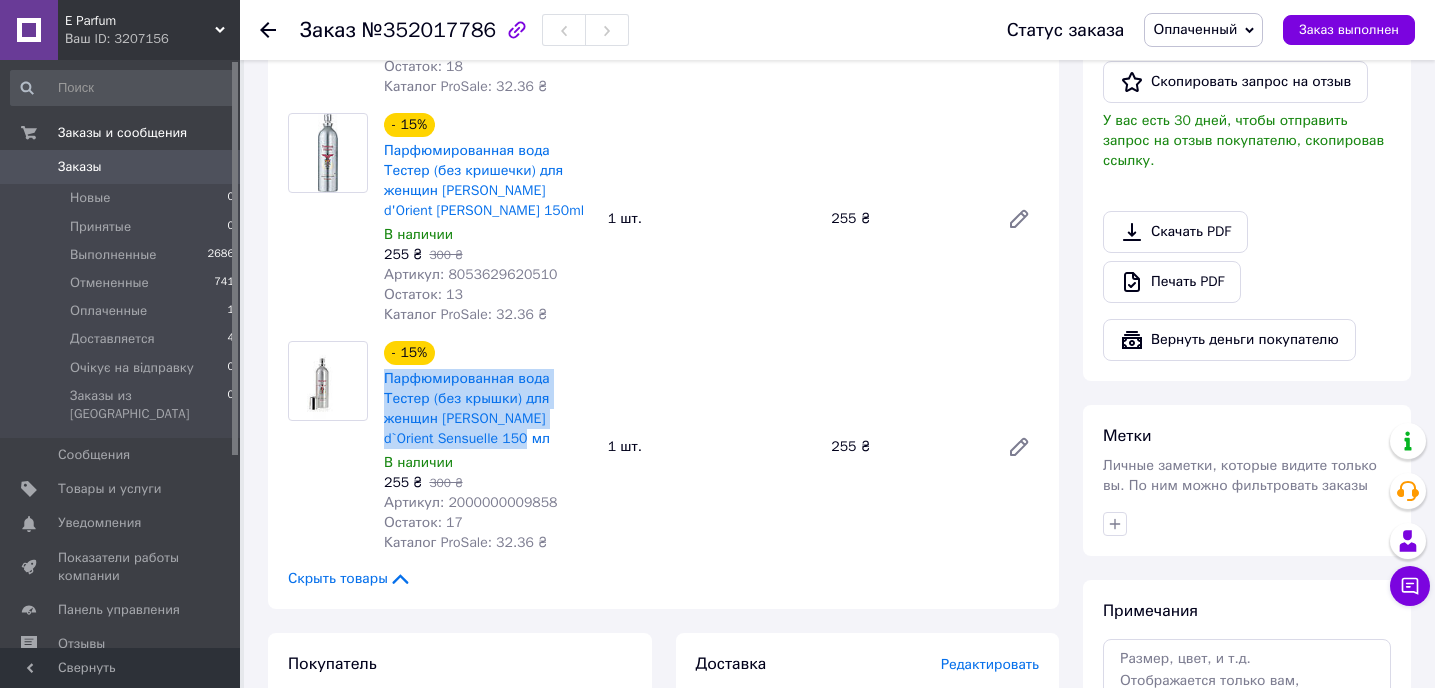 drag, startPoint x: 506, startPoint y: 436, endPoint x: 378, endPoint y: 389, distance: 136.35616 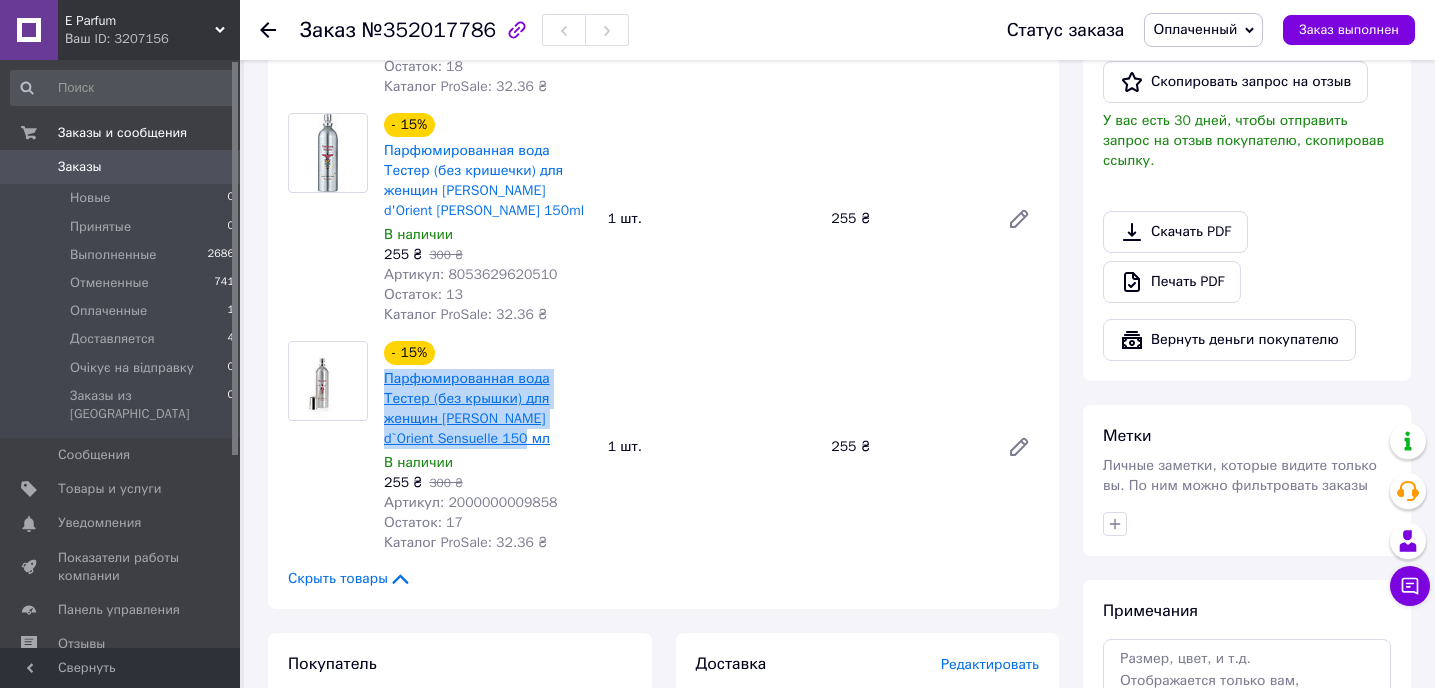 copy on "Парфюмированная вода Тестер (без крышки) для женщин Les Perles d`Orient Sensuelle 150 мл" 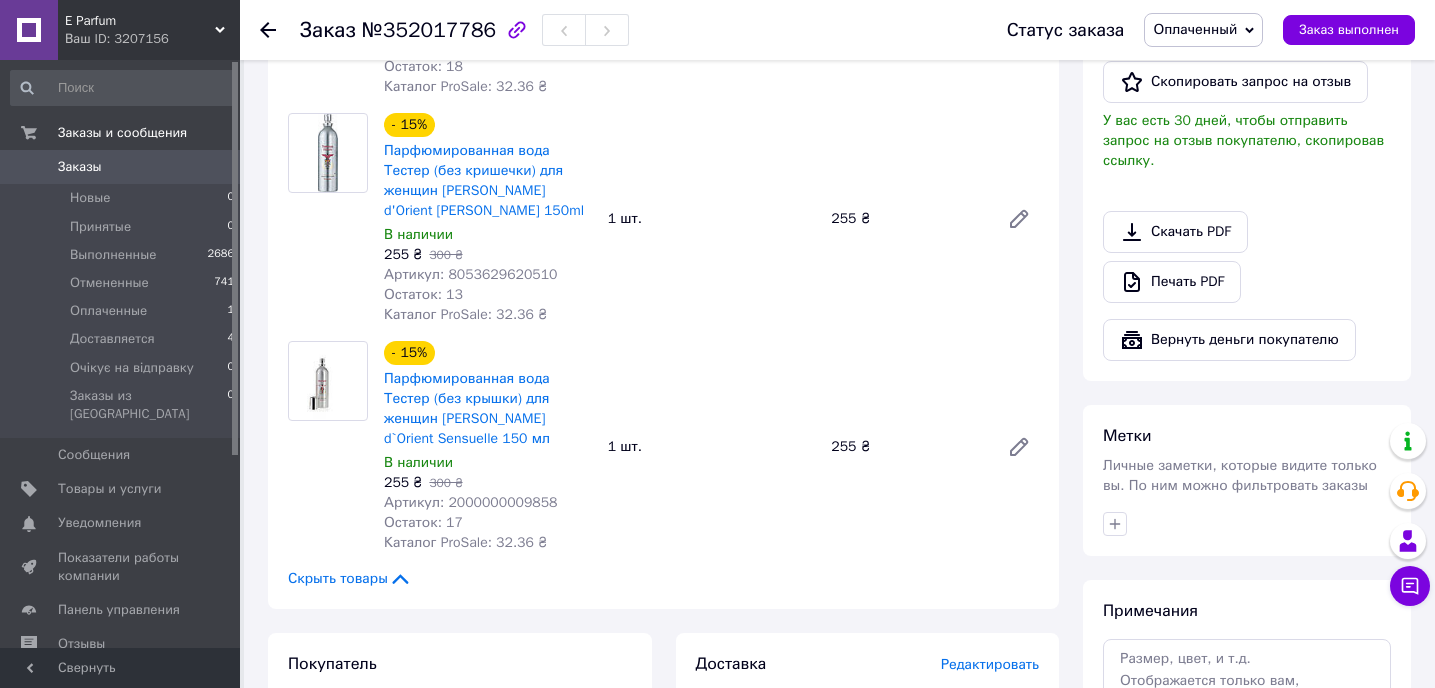click 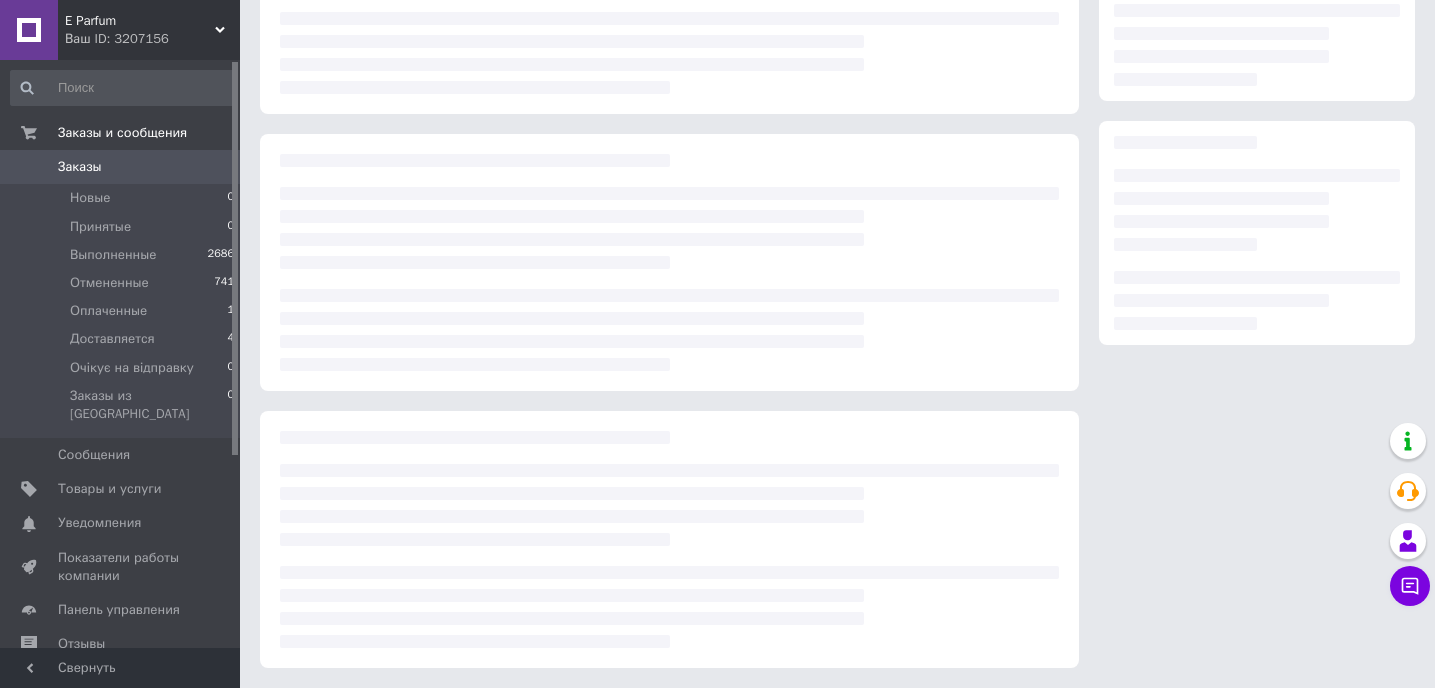 scroll, scrollTop: 226, scrollLeft: 0, axis: vertical 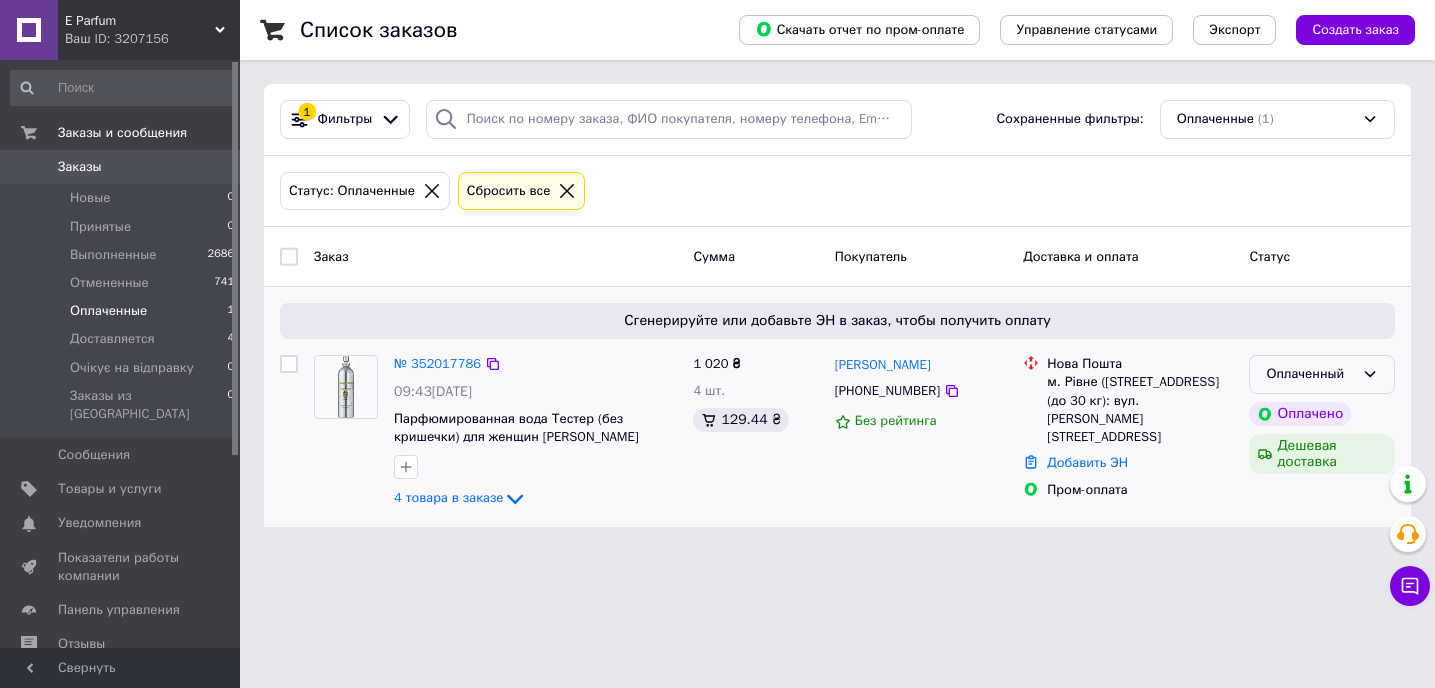click on "Оплаченный" at bounding box center [1322, 374] 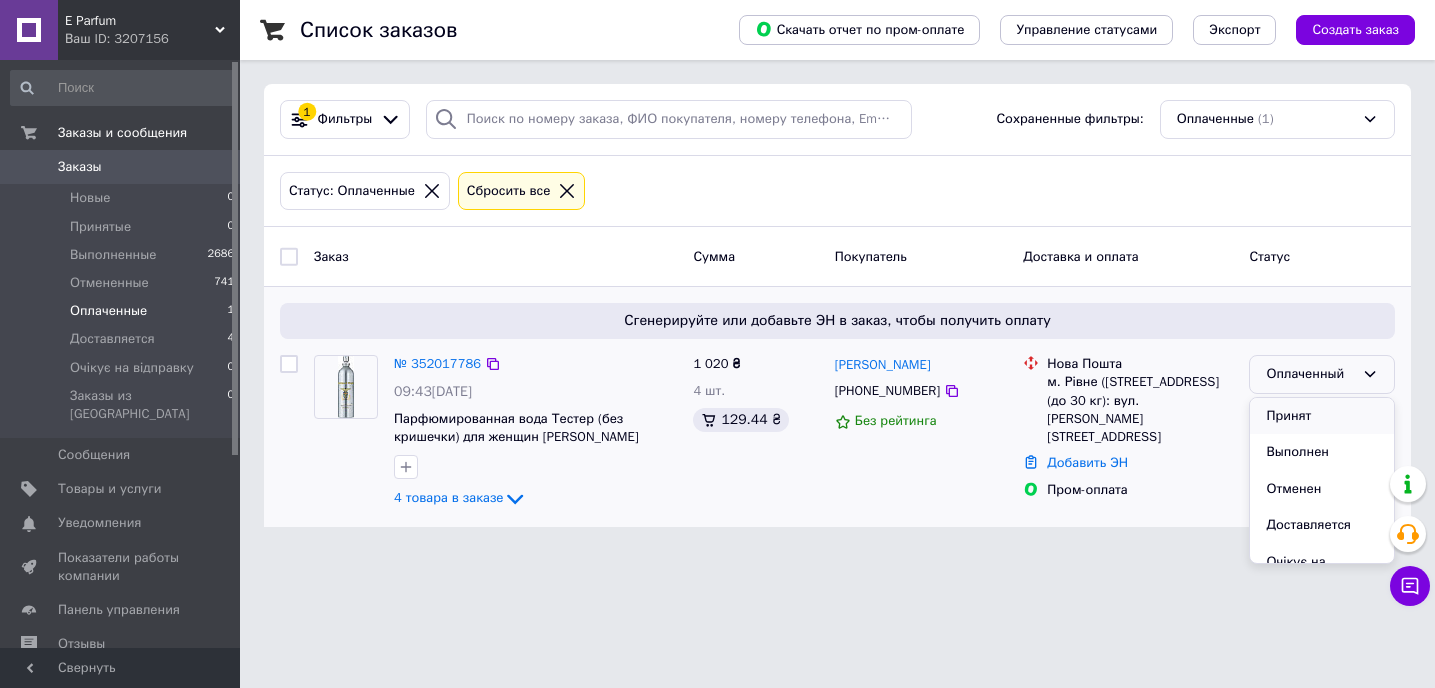 click on "Принят" at bounding box center (1322, 416) 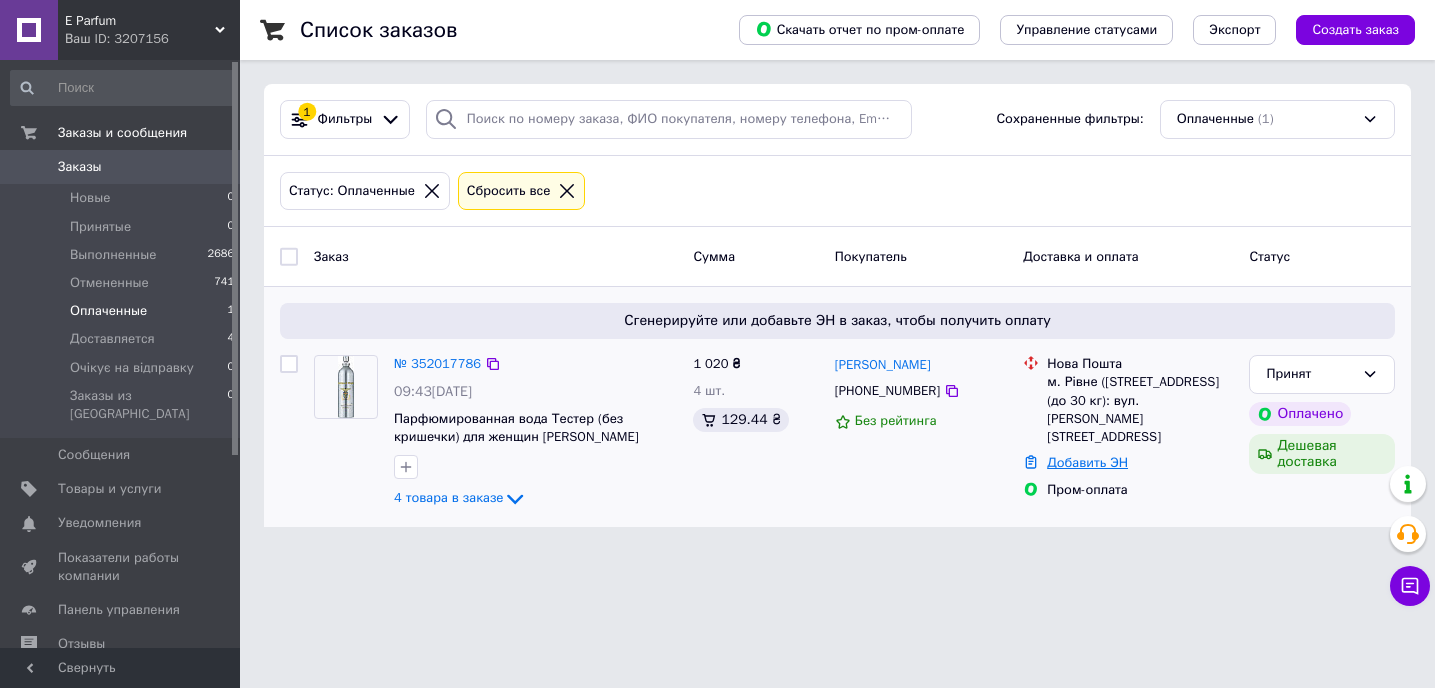 click on "Добавить ЭН" at bounding box center (1087, 462) 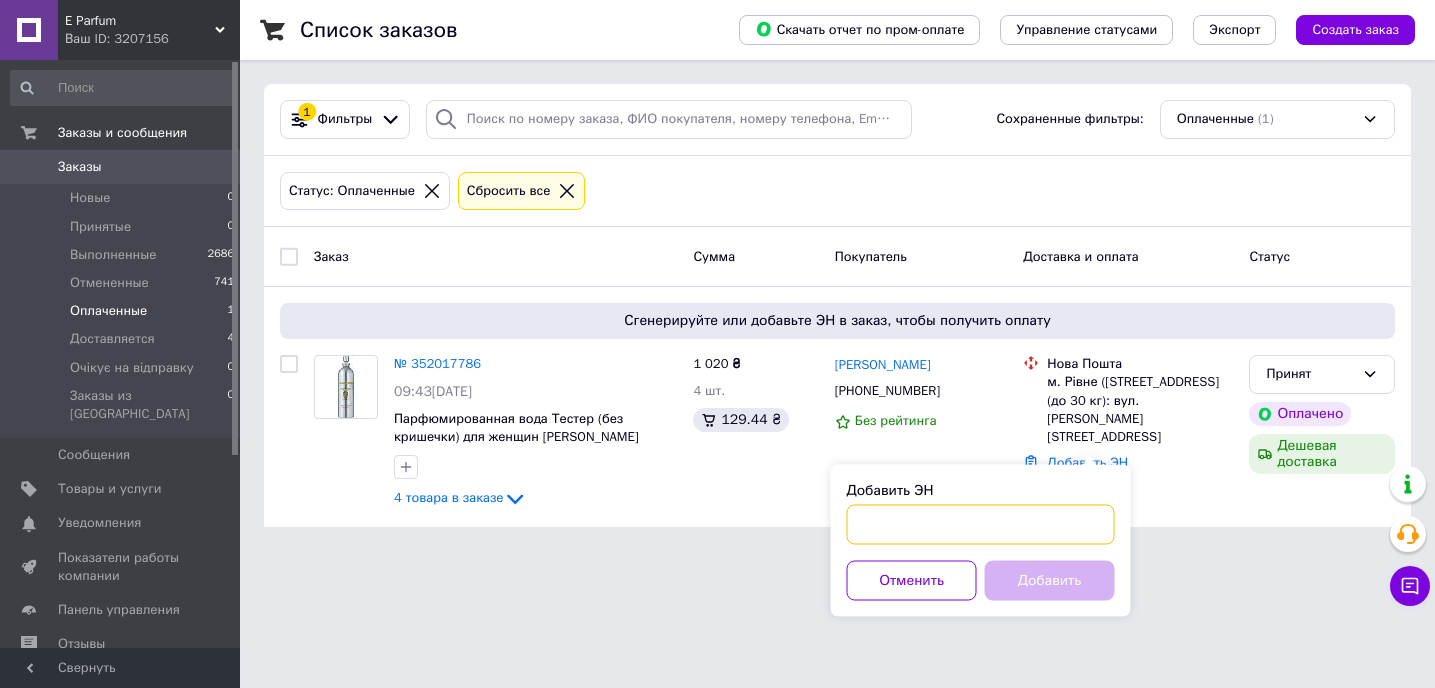click on "Добавить ЭН" at bounding box center [981, 525] 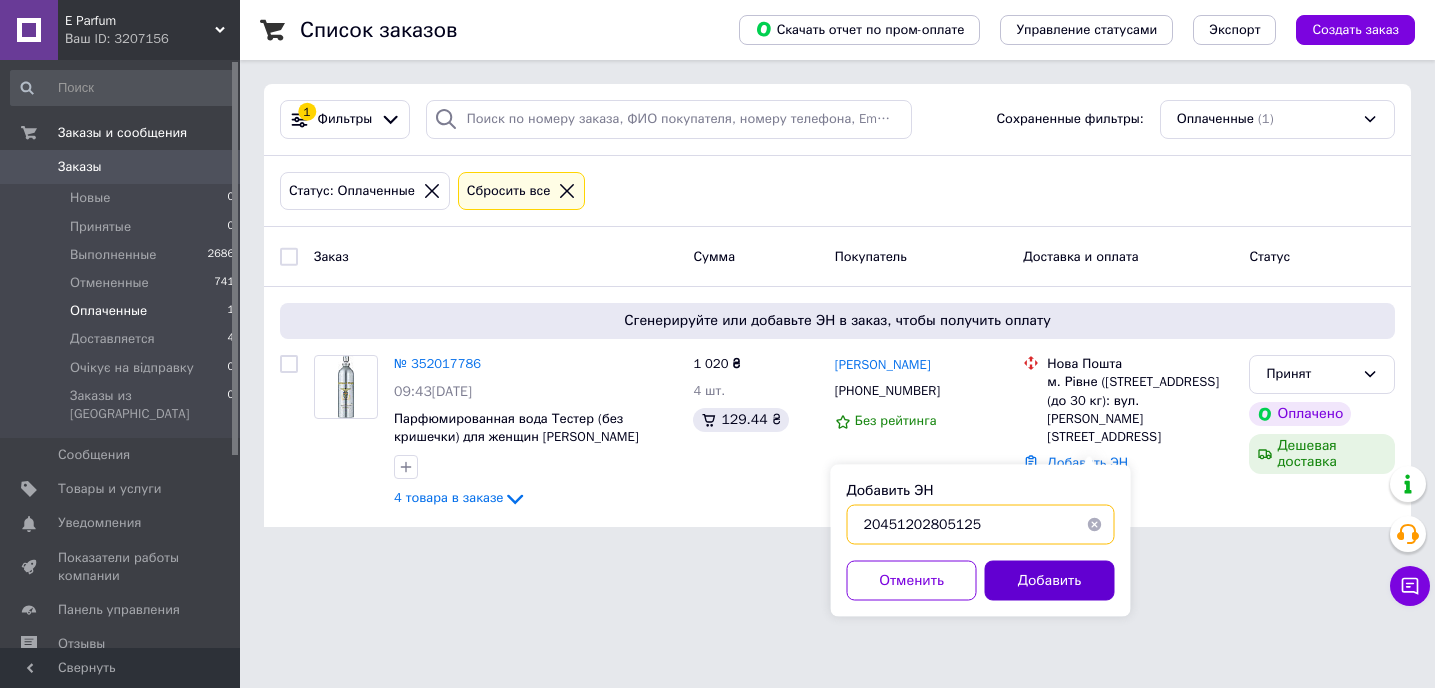 type on "20451202805125" 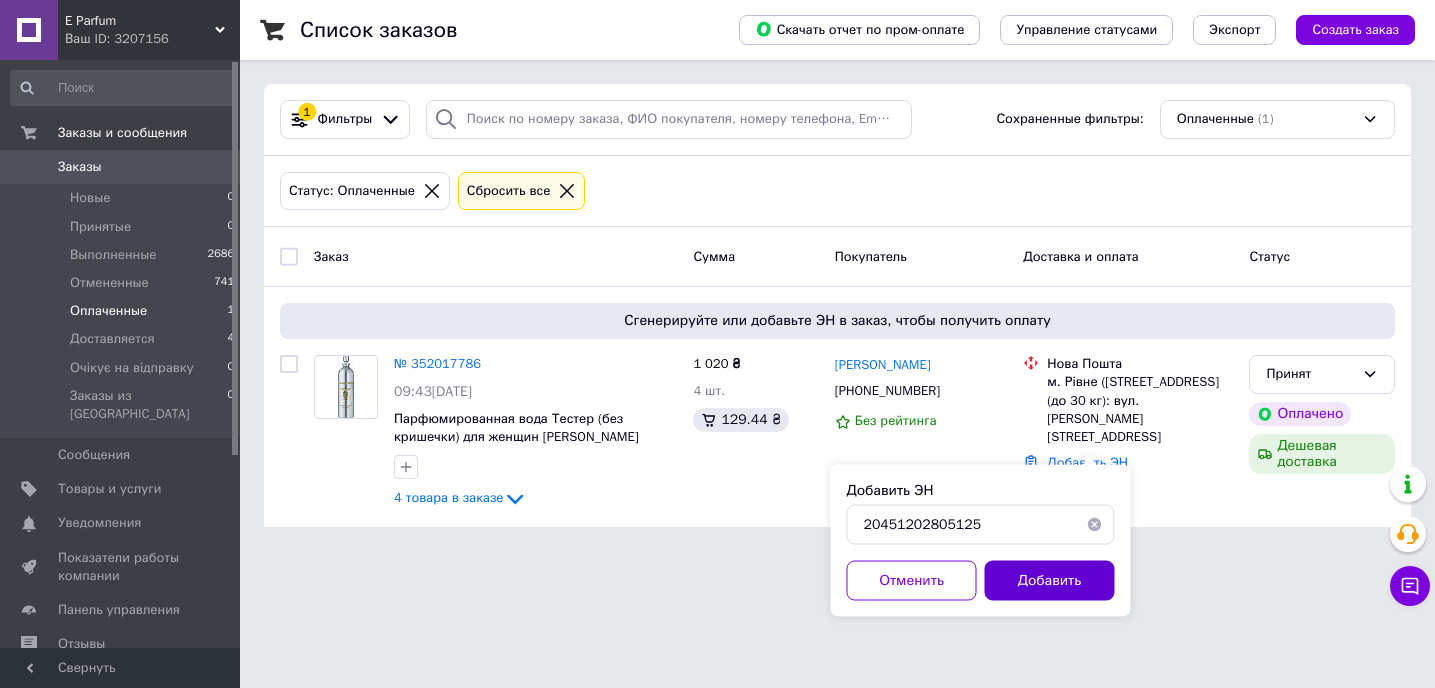 click on "Добавить" at bounding box center (1050, 581) 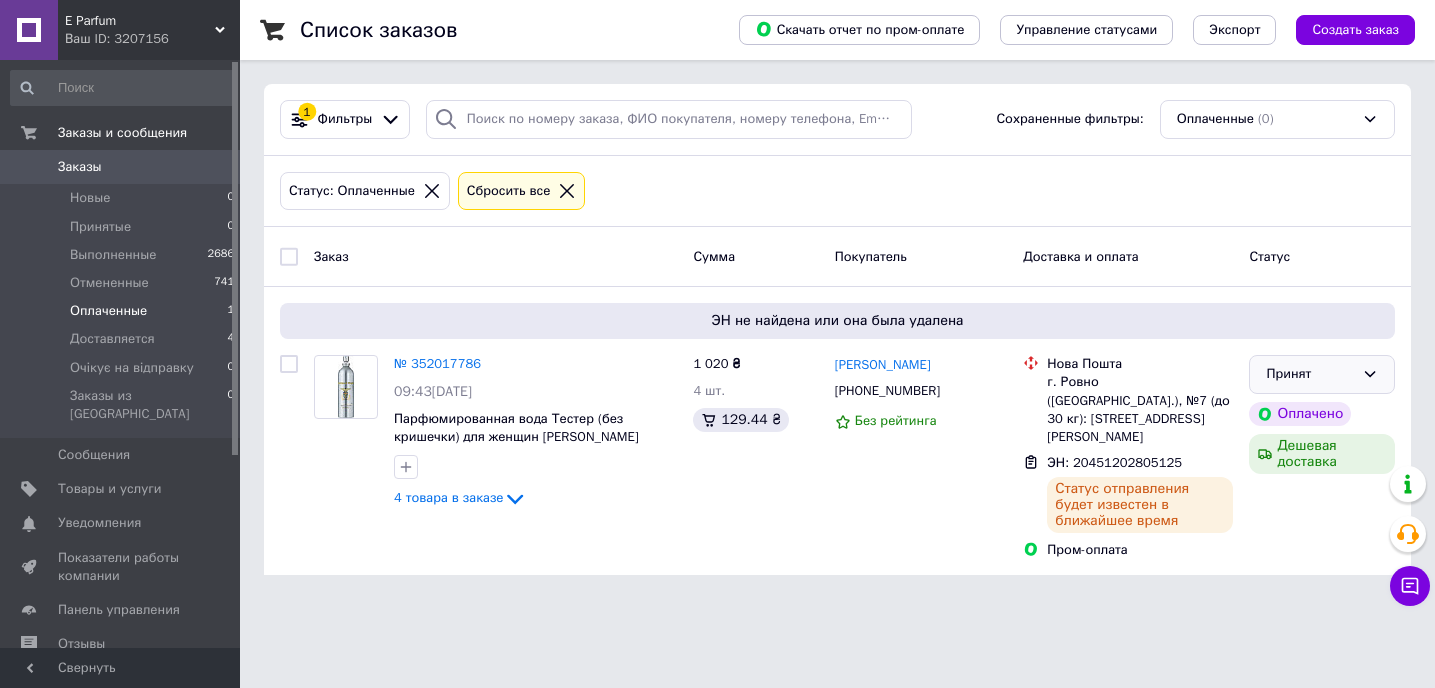 click 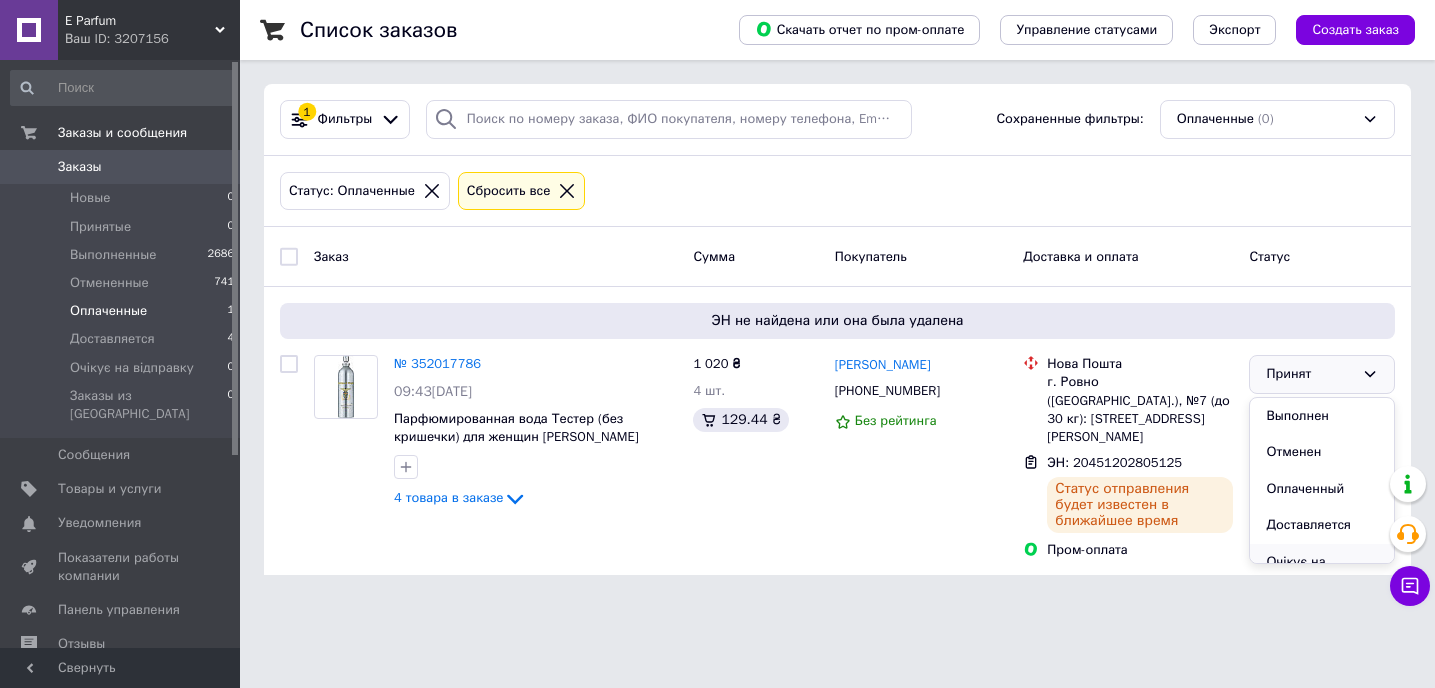 click on "Очікує на відправку" at bounding box center [1322, 572] 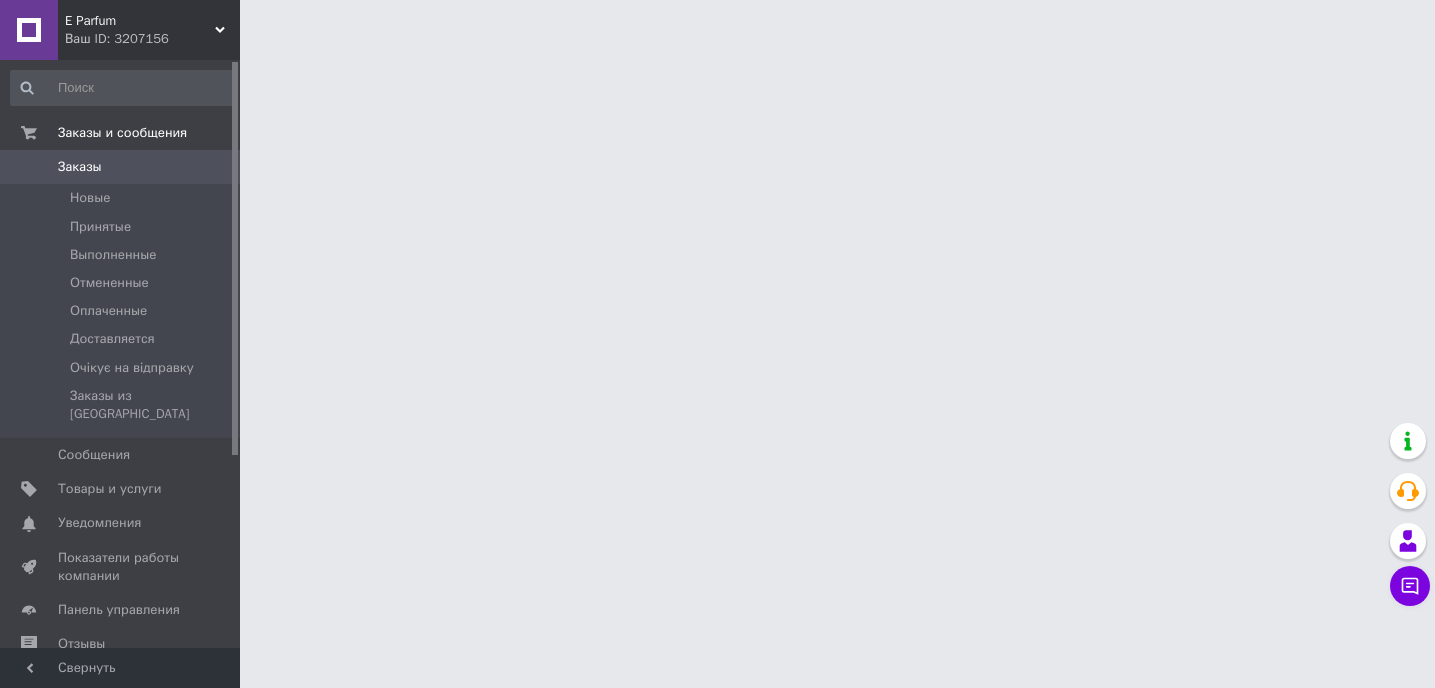 scroll, scrollTop: 0, scrollLeft: 0, axis: both 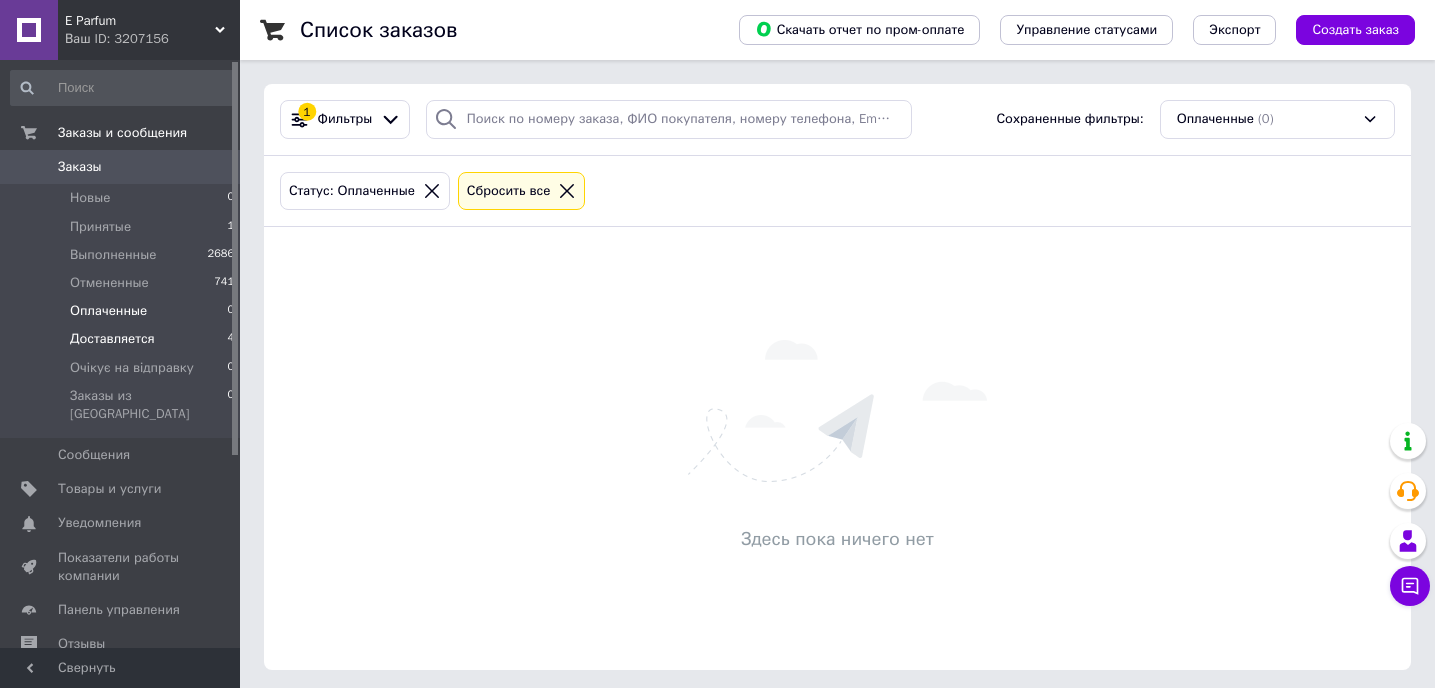 click on "Доставляется" at bounding box center (112, 339) 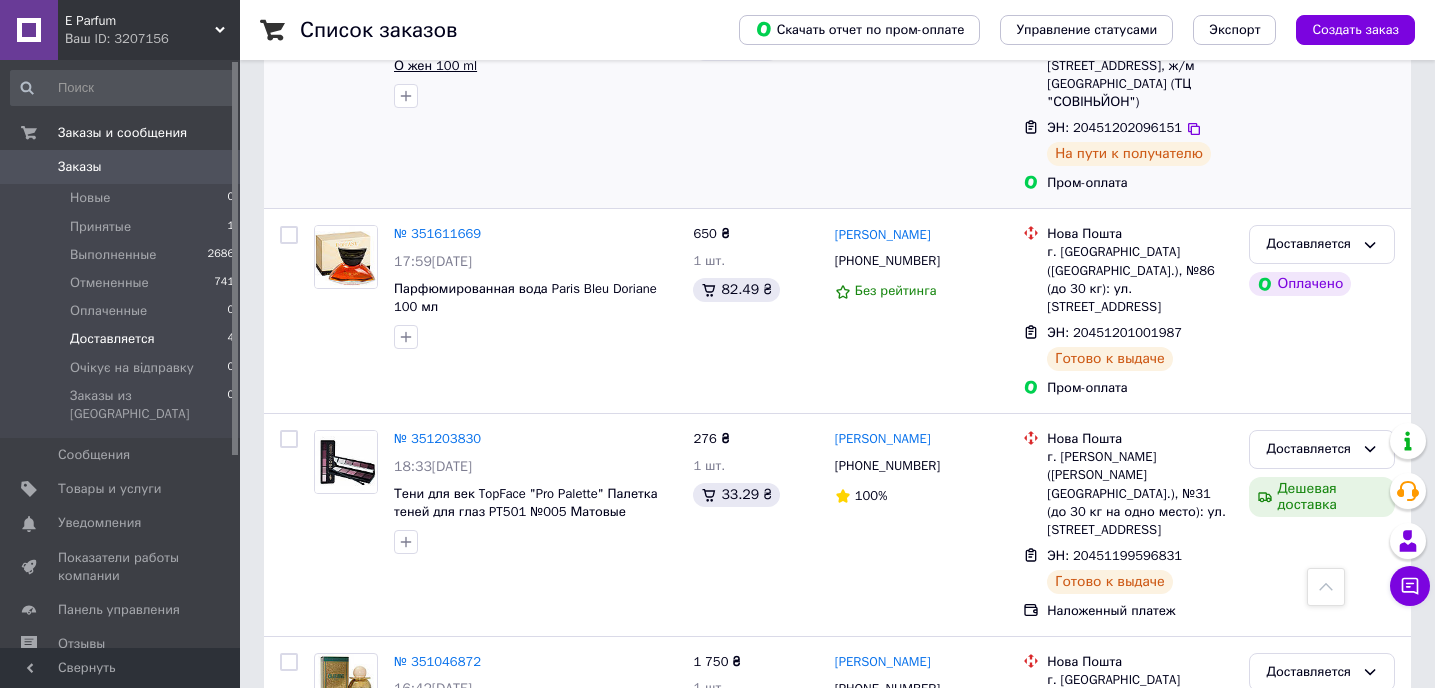 scroll, scrollTop: 0, scrollLeft: 0, axis: both 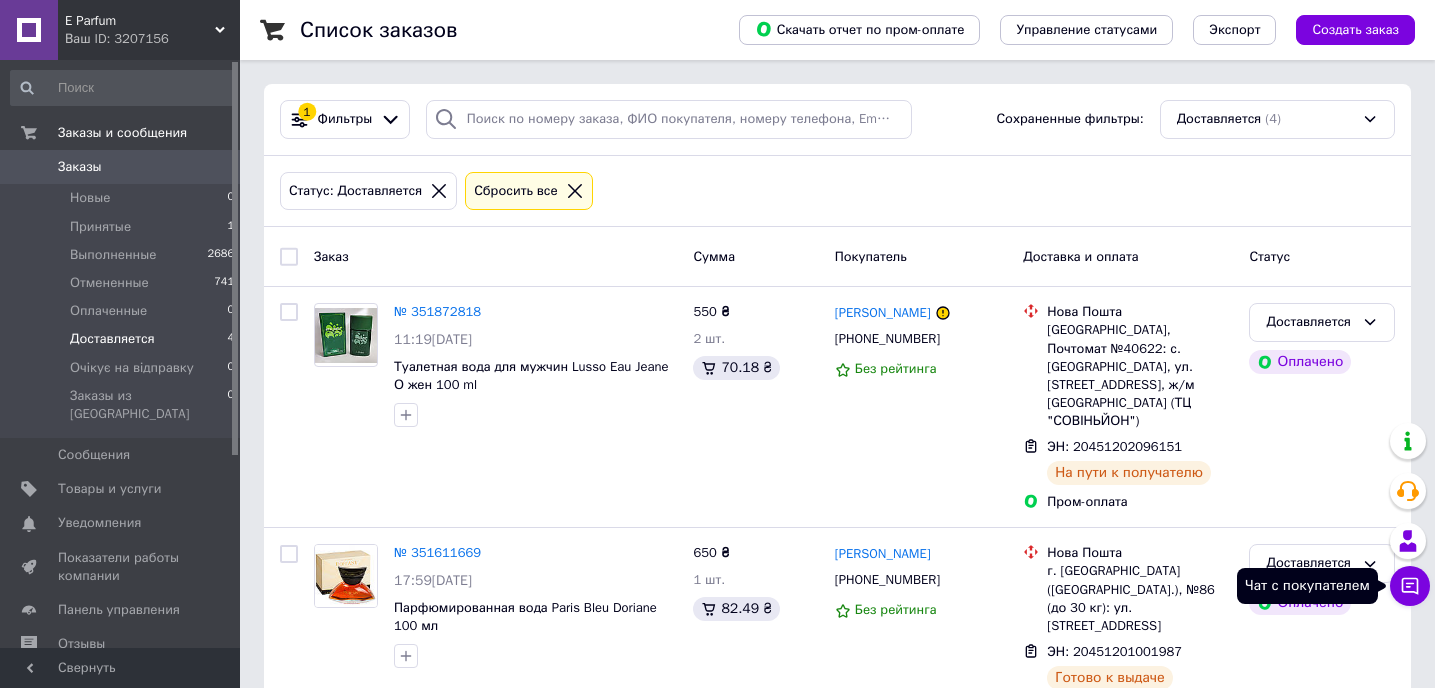 click 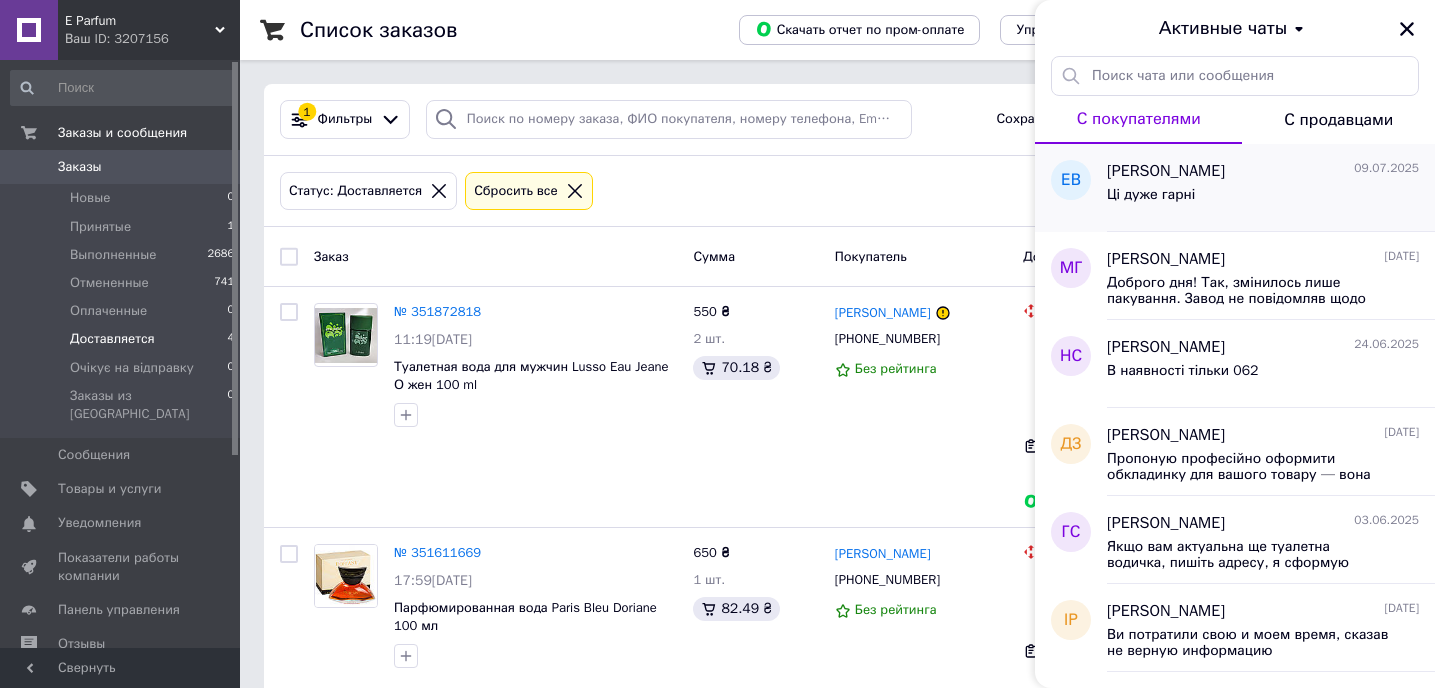 click on "Елена Вакалюк 09.07.2025 Ці дуже гарні" at bounding box center (1271, 188) 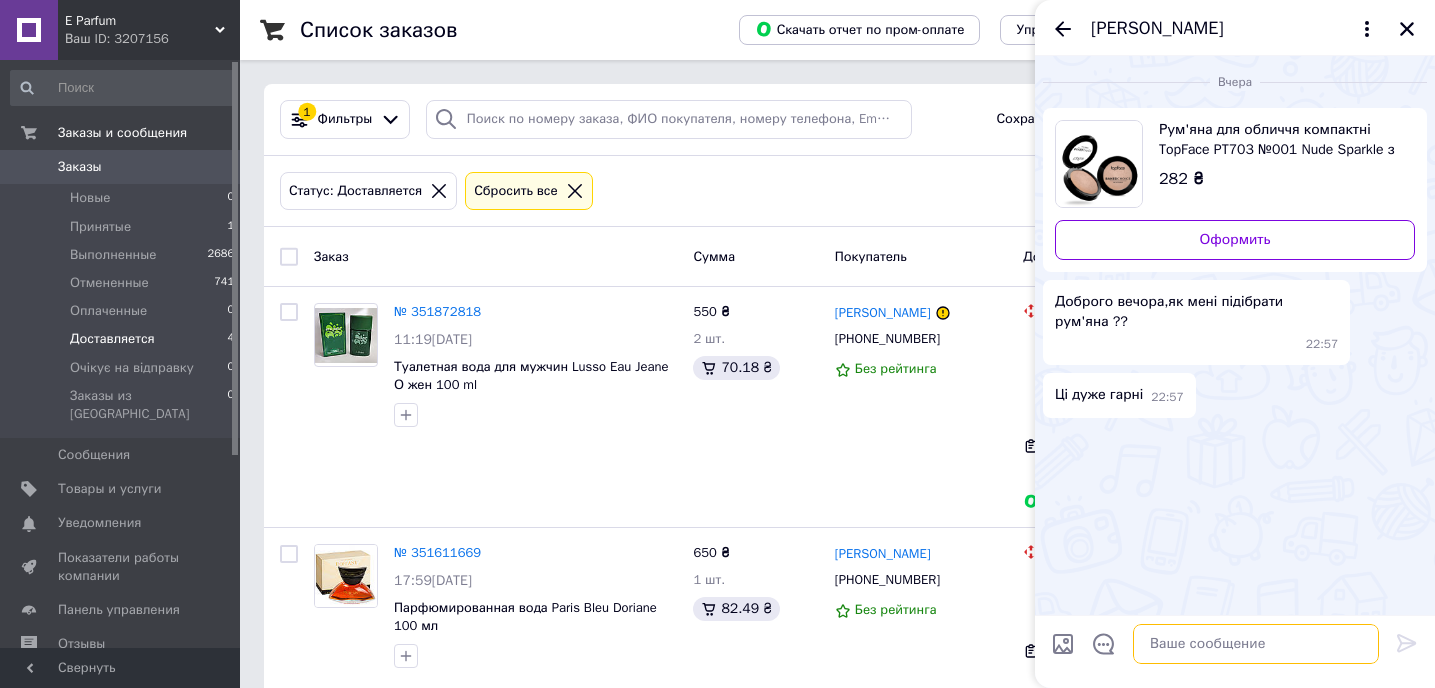 click at bounding box center (1256, 644) 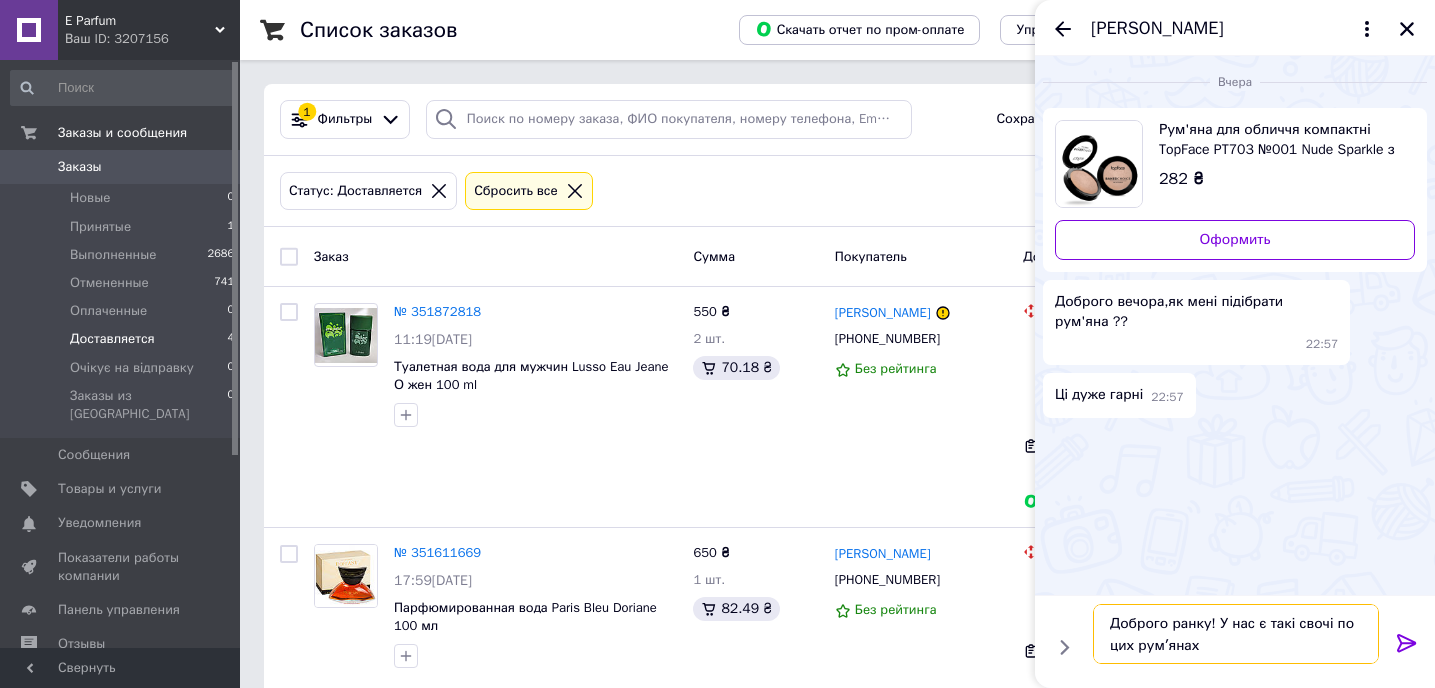 type on "Доброго ранку! У нас є такі свочі по цих румʼянах" 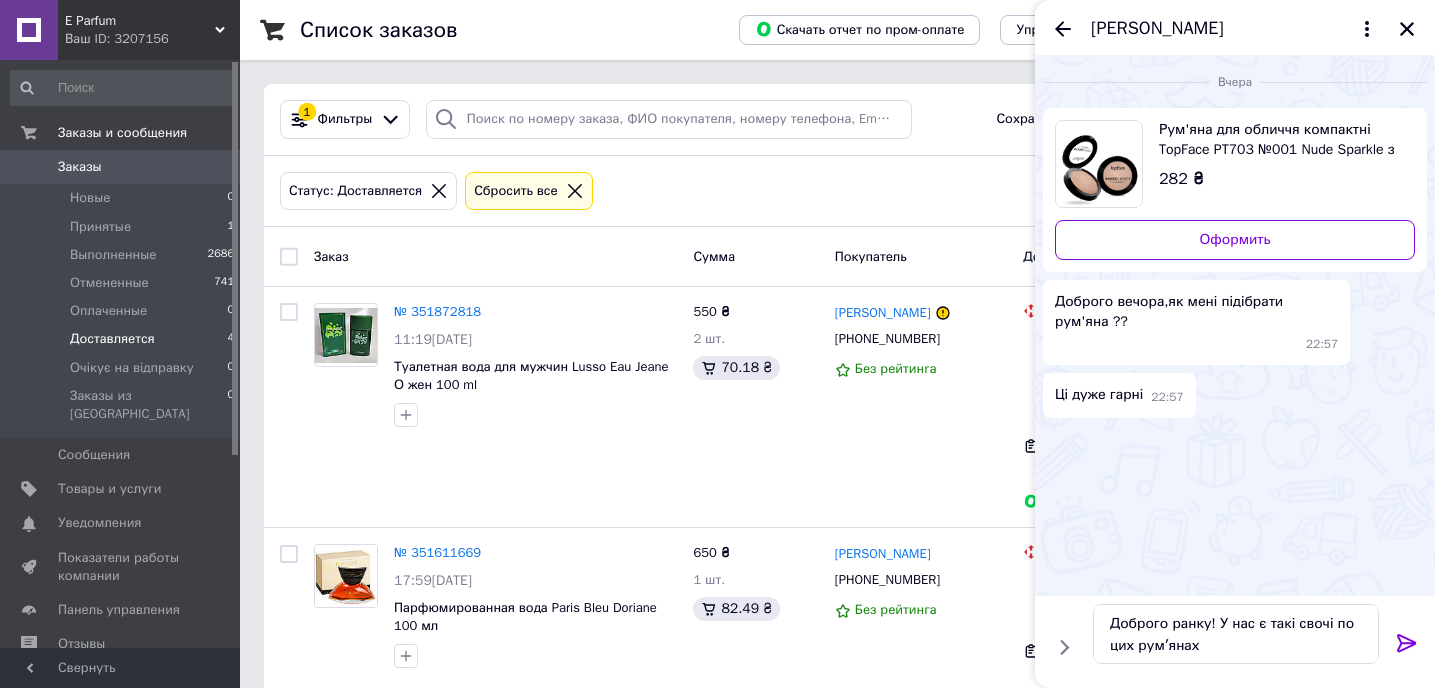 click 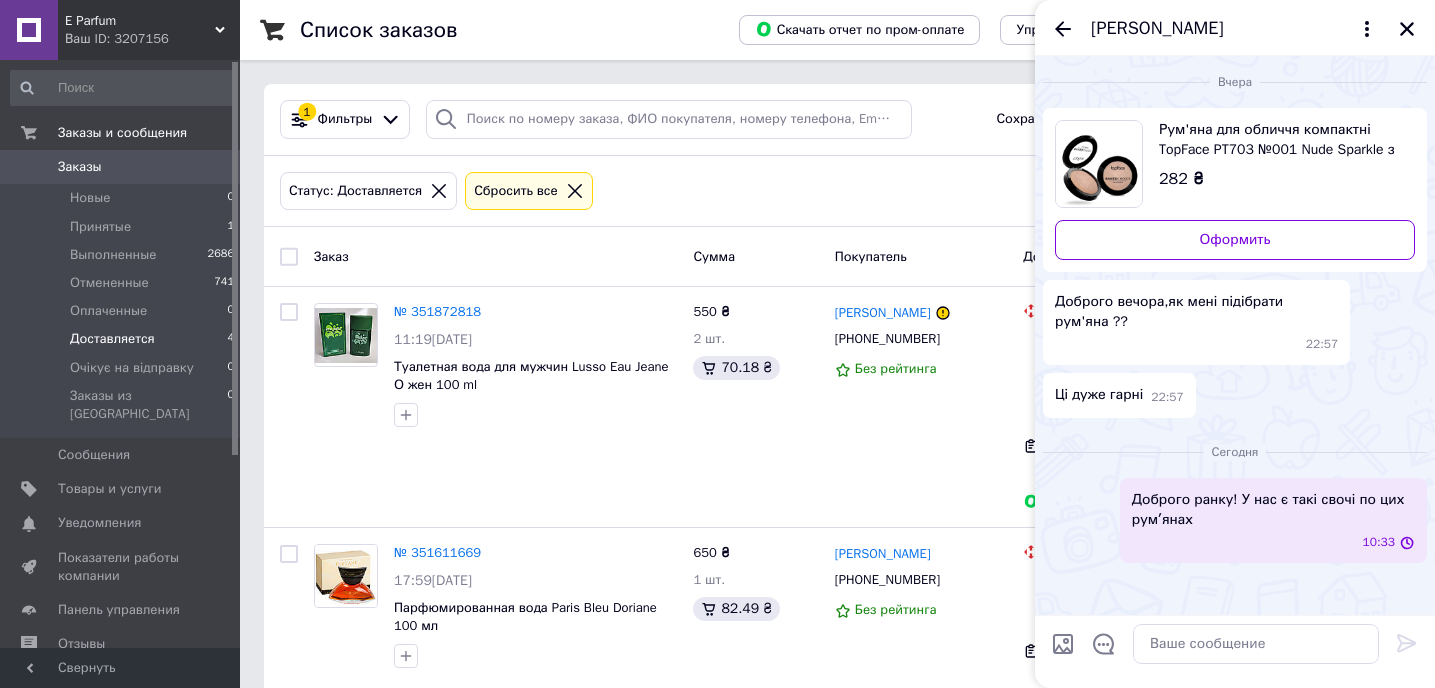 click at bounding box center (1063, 644) 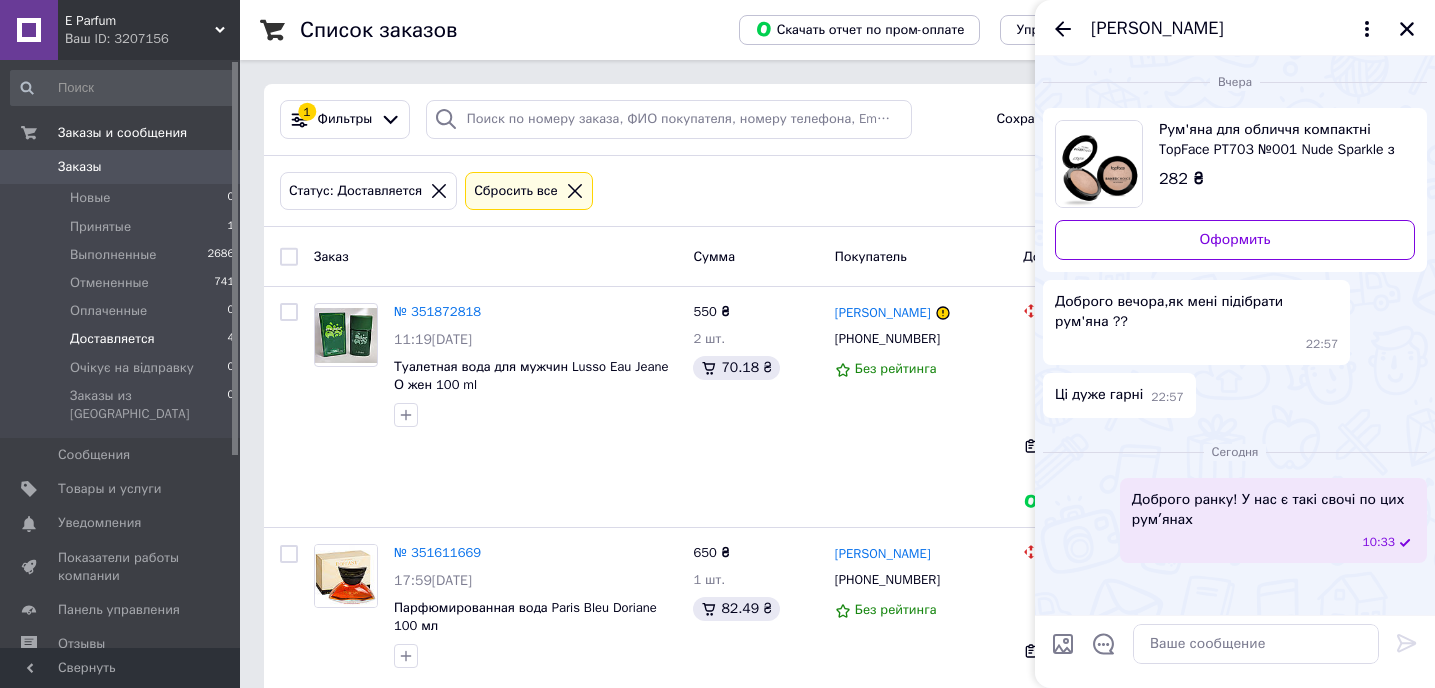 type on "C:\fakepath\зображення_viber_2025-07-10_10-18-33-881.jpg" 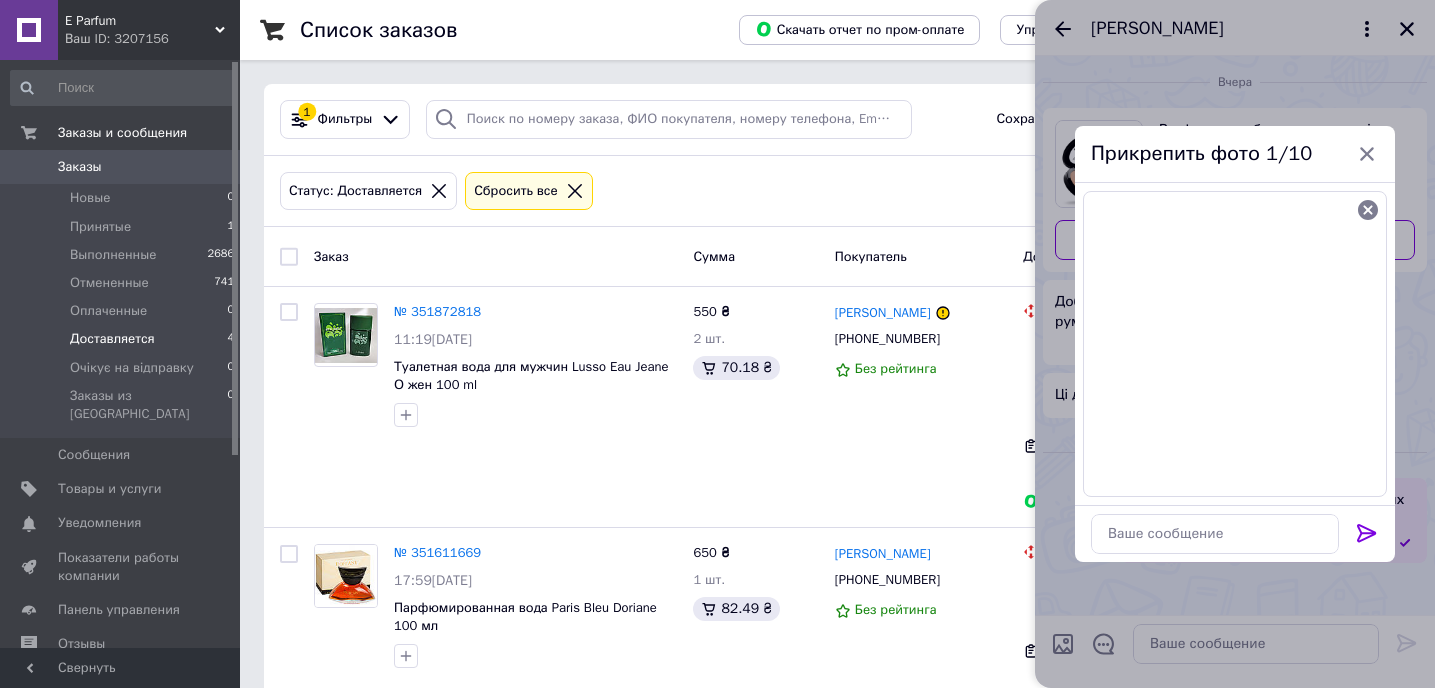 click at bounding box center (1235, 344) 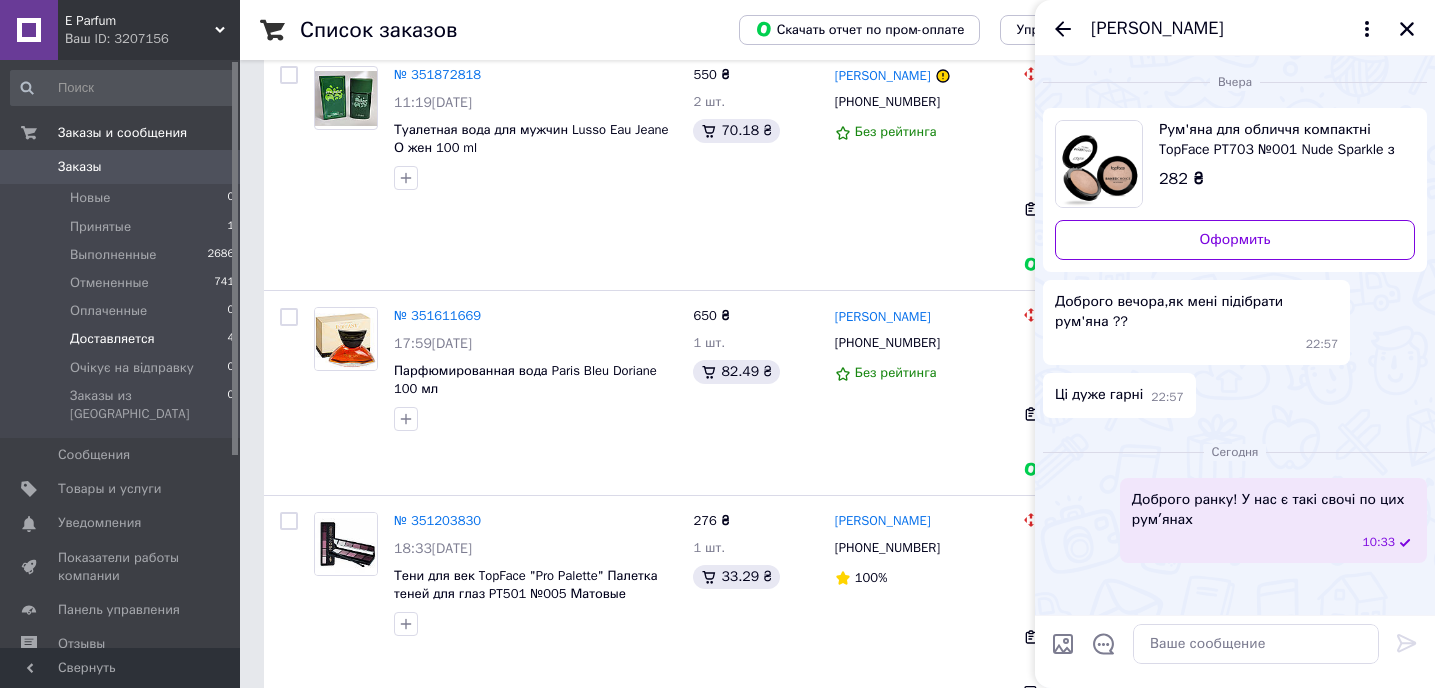 scroll, scrollTop: 386, scrollLeft: 0, axis: vertical 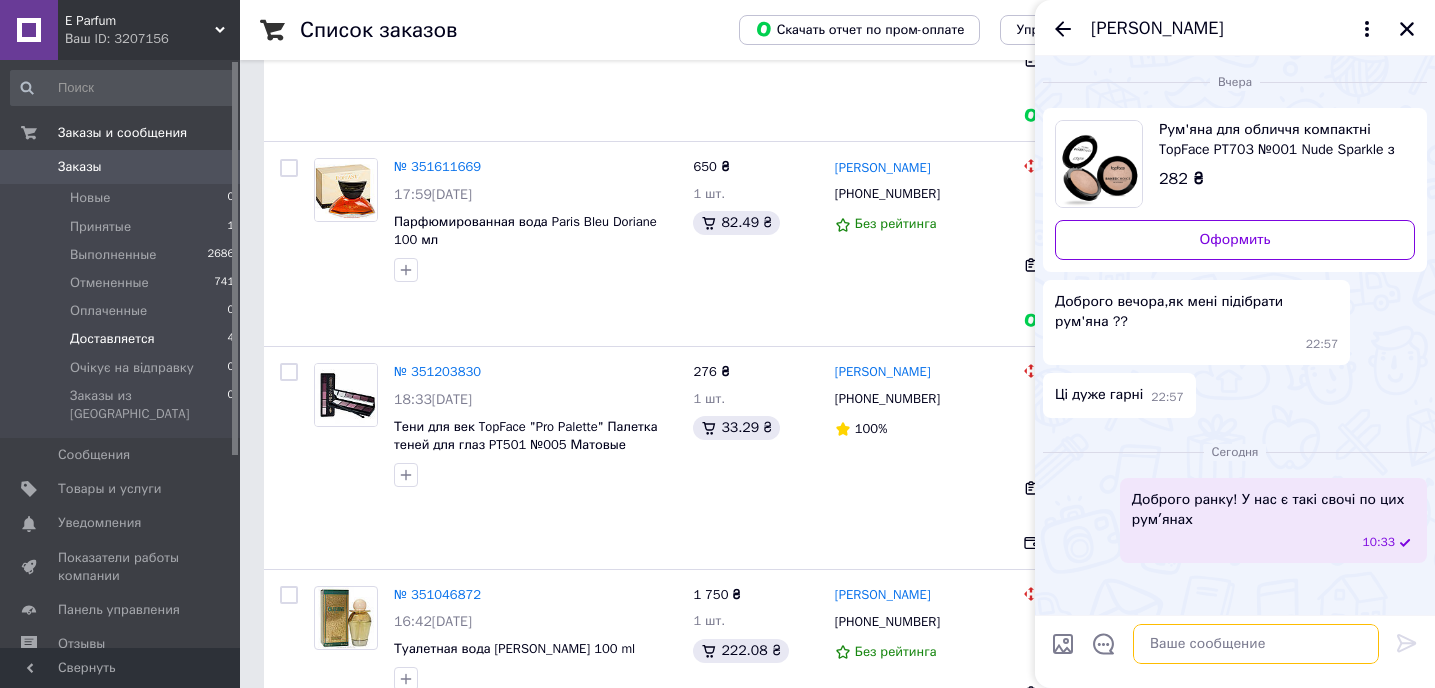 click at bounding box center (1256, 644) 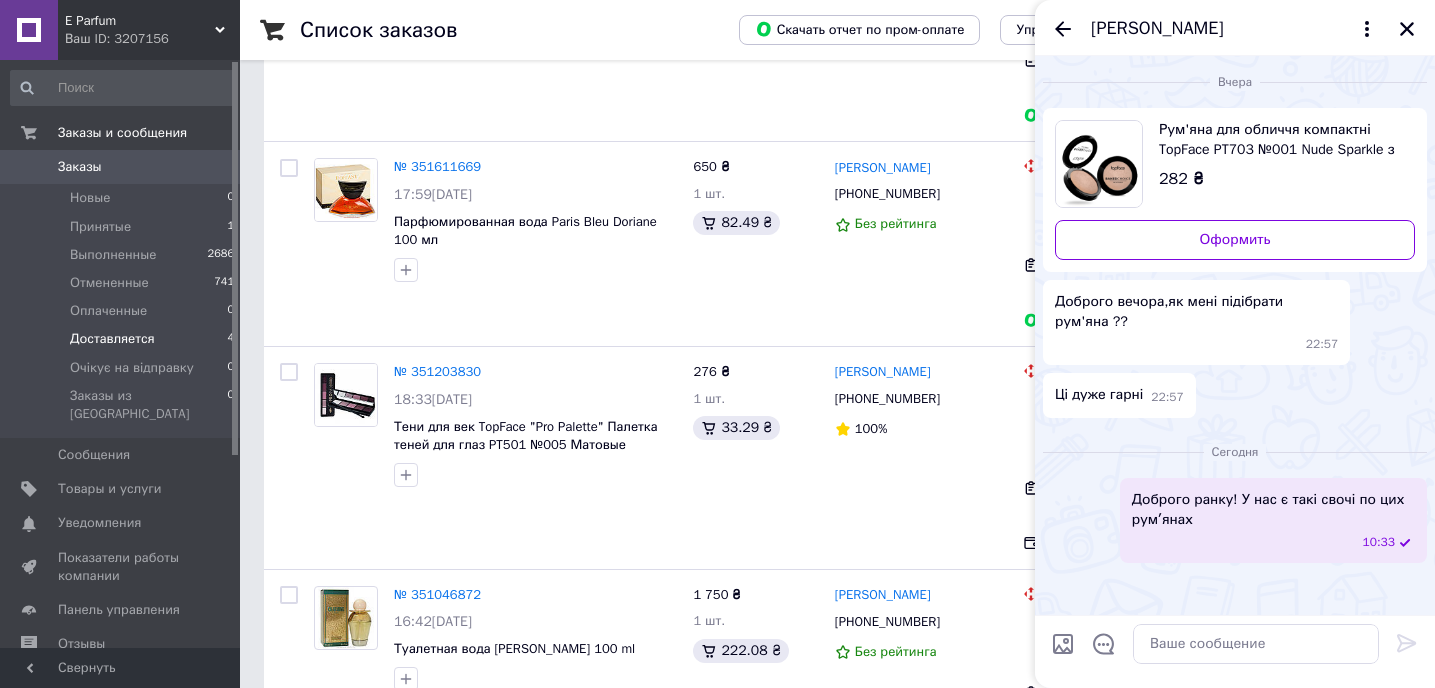 click at bounding box center (1063, 644) 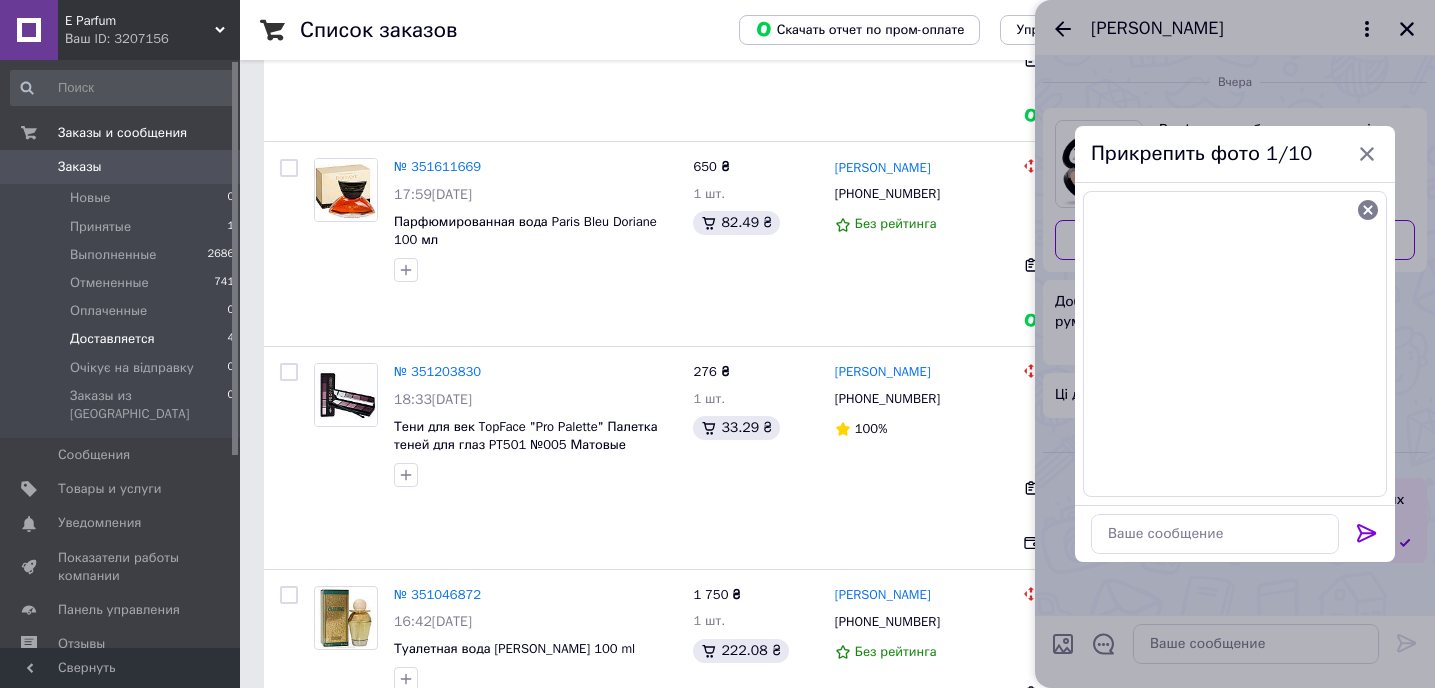 click 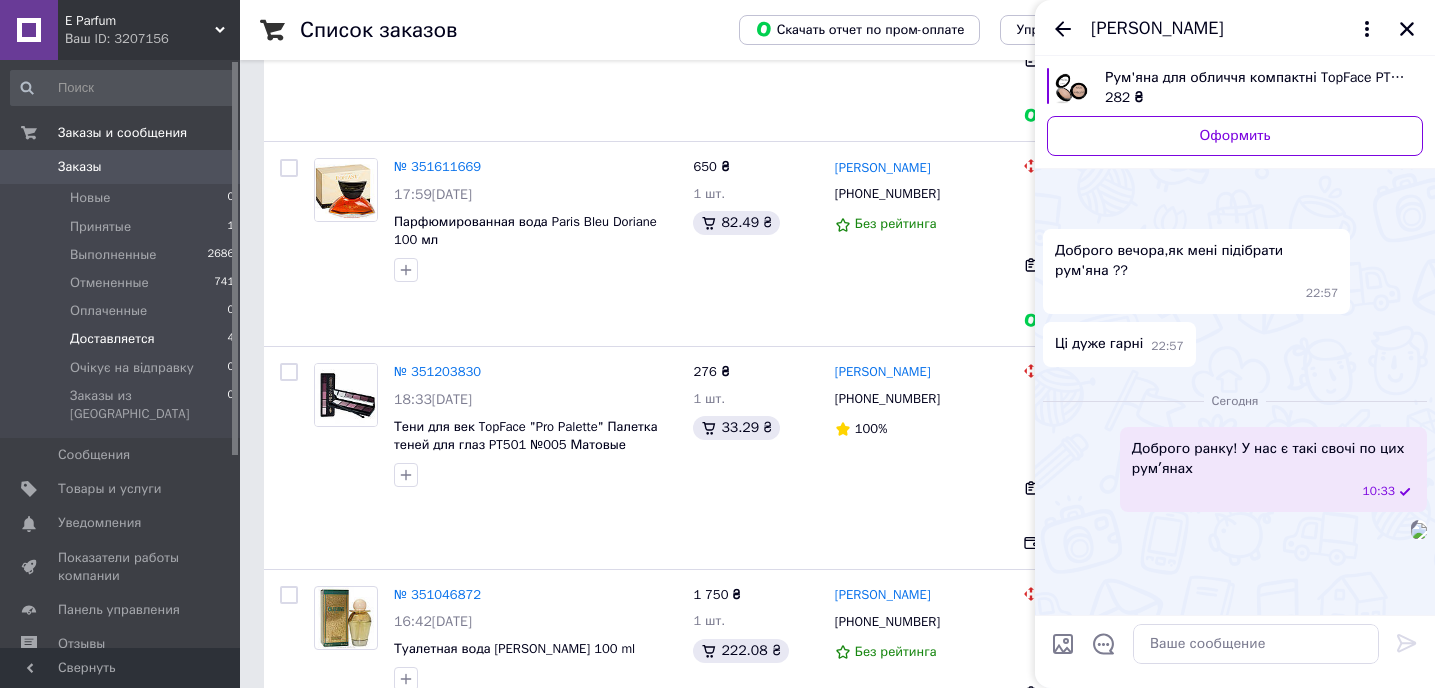 scroll, scrollTop: 213, scrollLeft: 0, axis: vertical 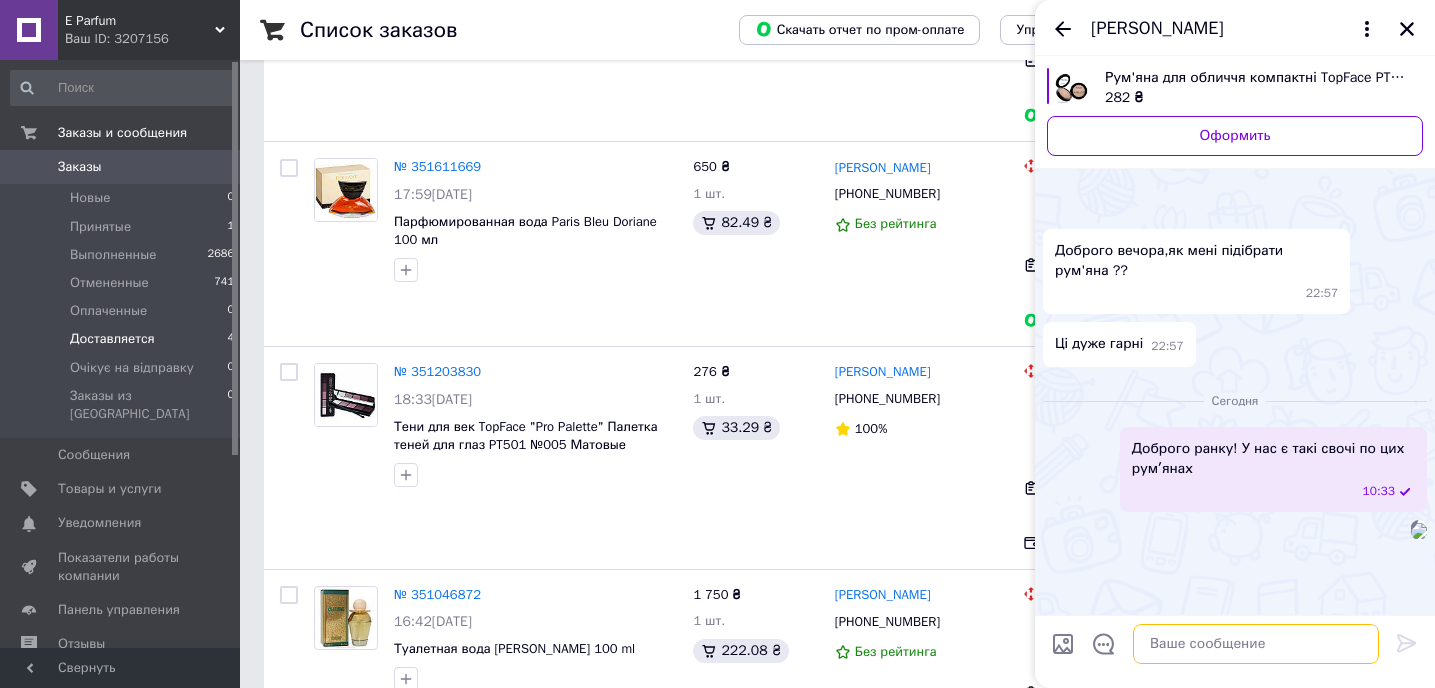 click at bounding box center (1256, 644) 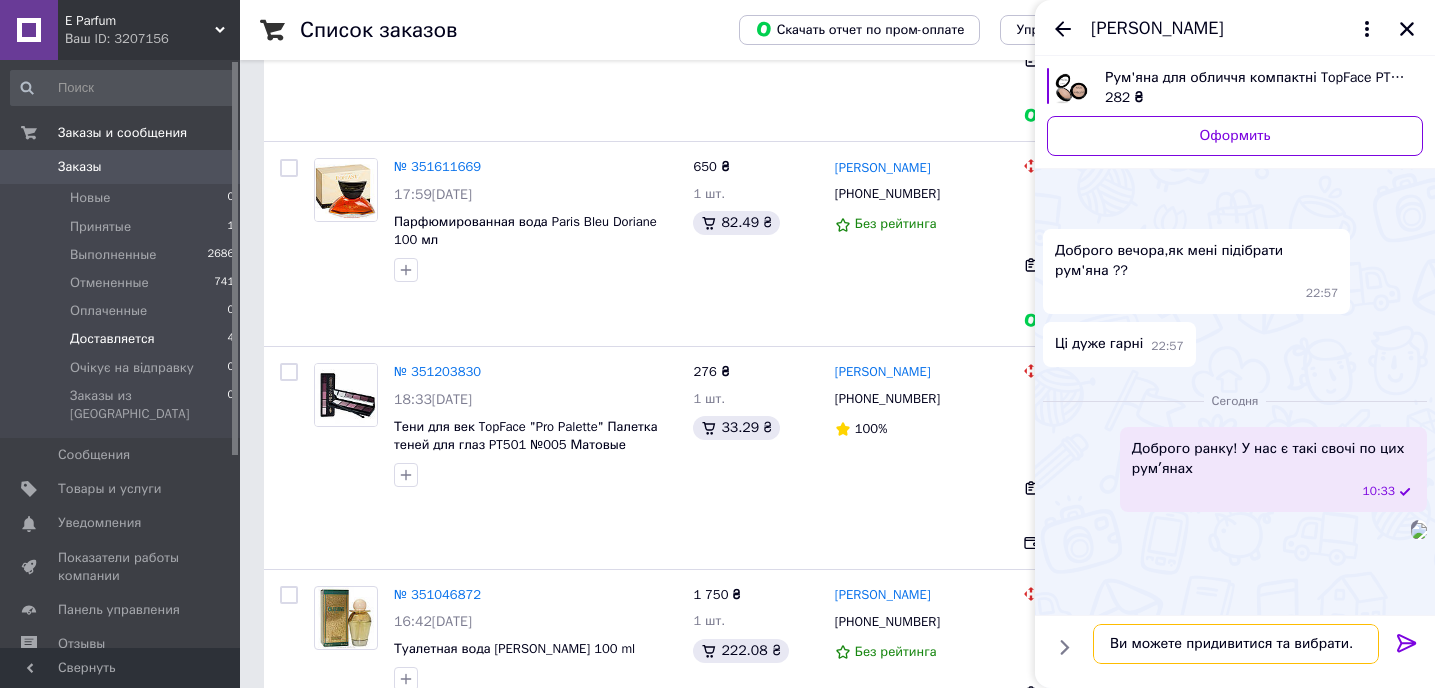 type on "Ви можете придивитися та вибрати." 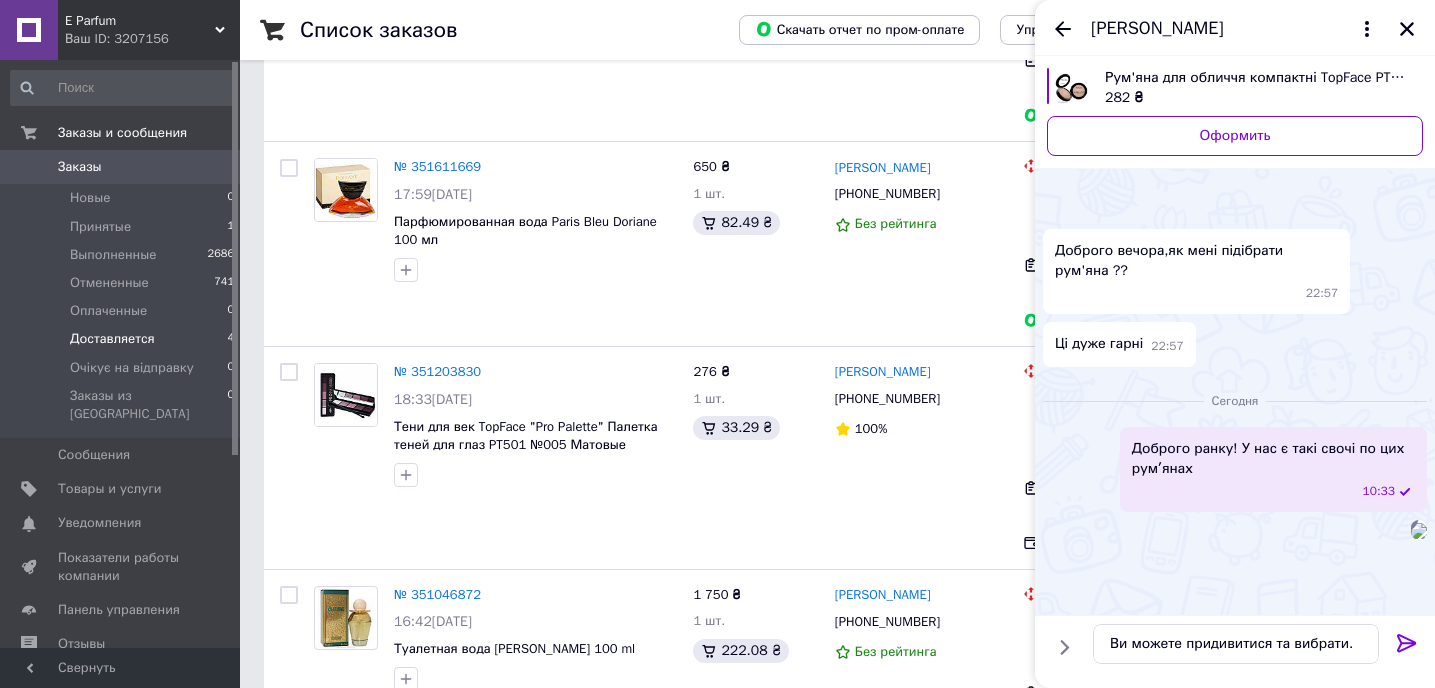 click 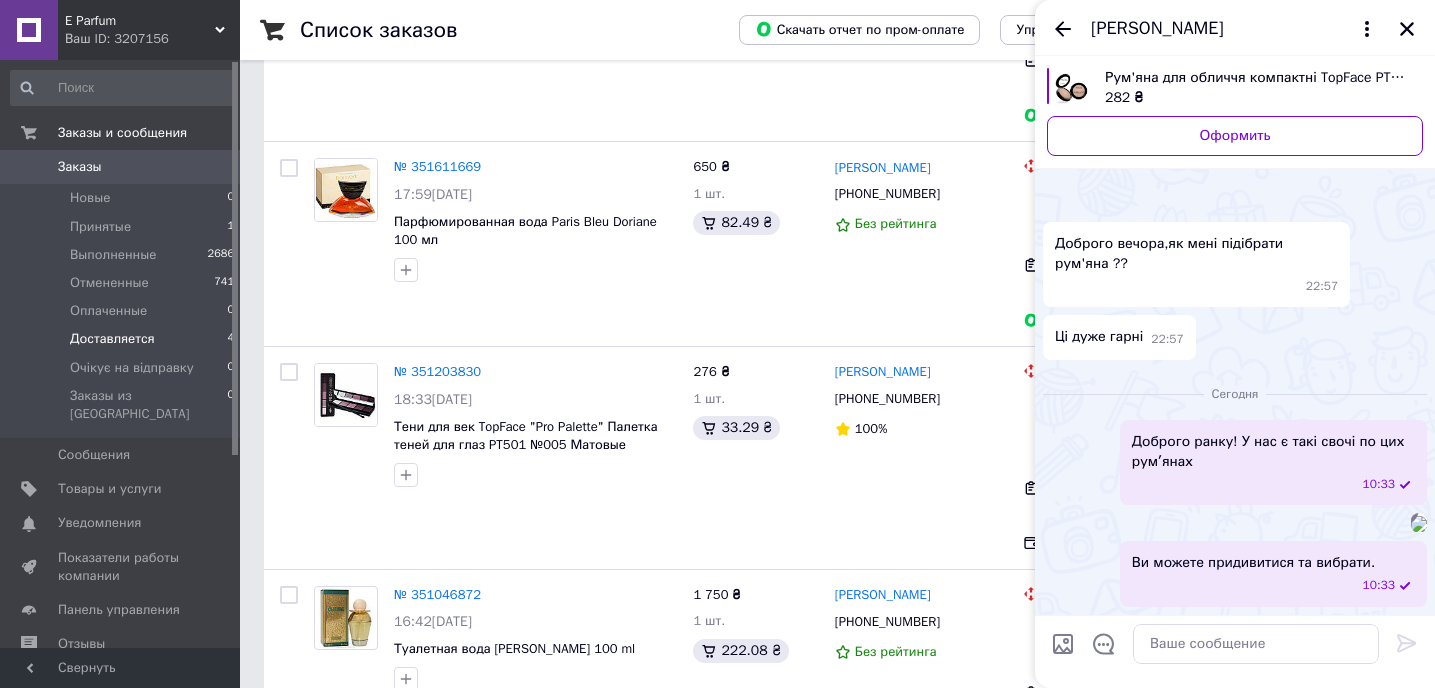 scroll, scrollTop: 286, scrollLeft: 0, axis: vertical 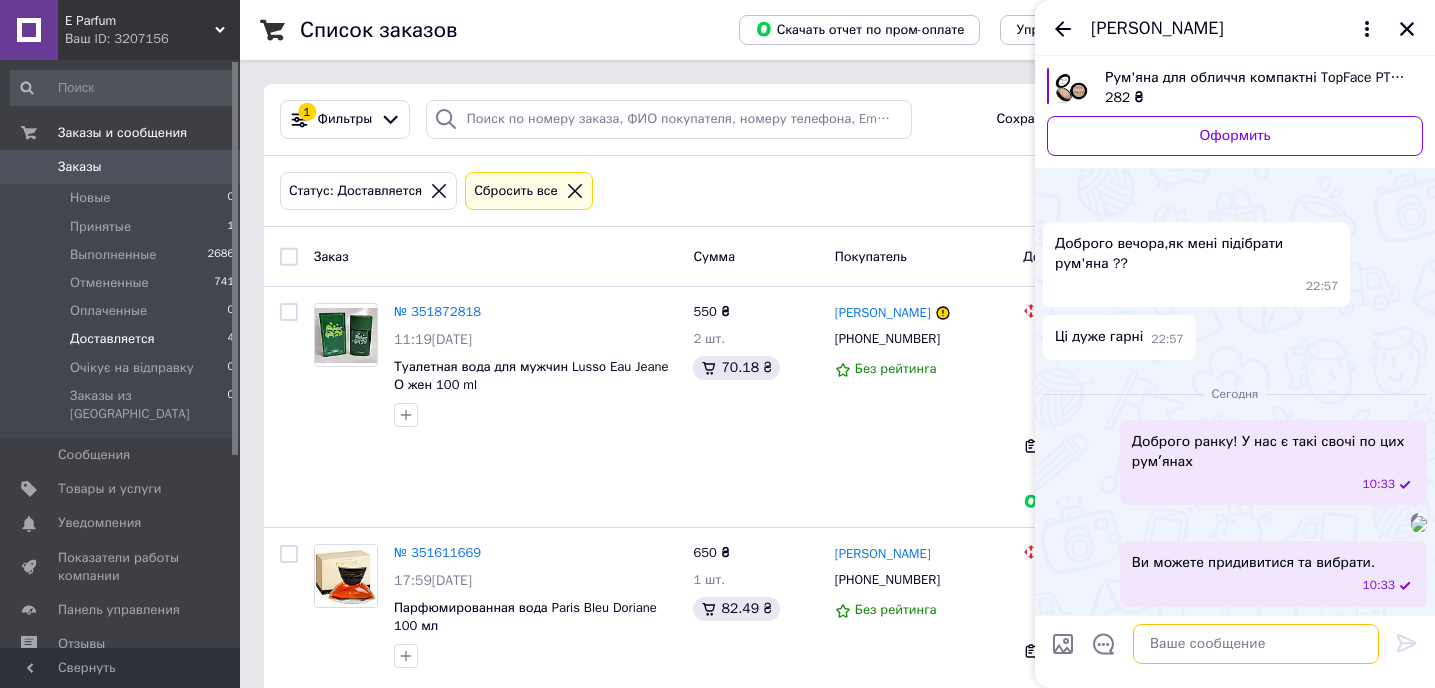 click at bounding box center [1256, 644] 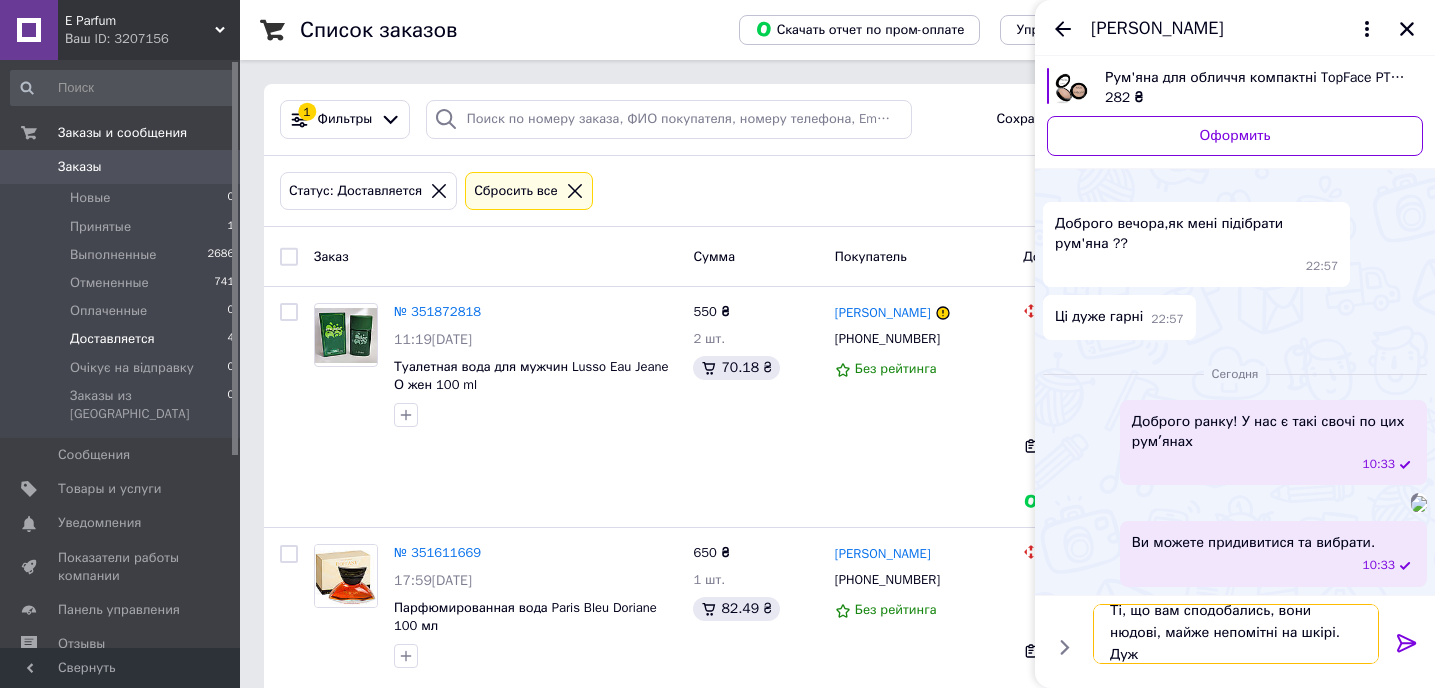 scroll, scrollTop: 2, scrollLeft: 0, axis: vertical 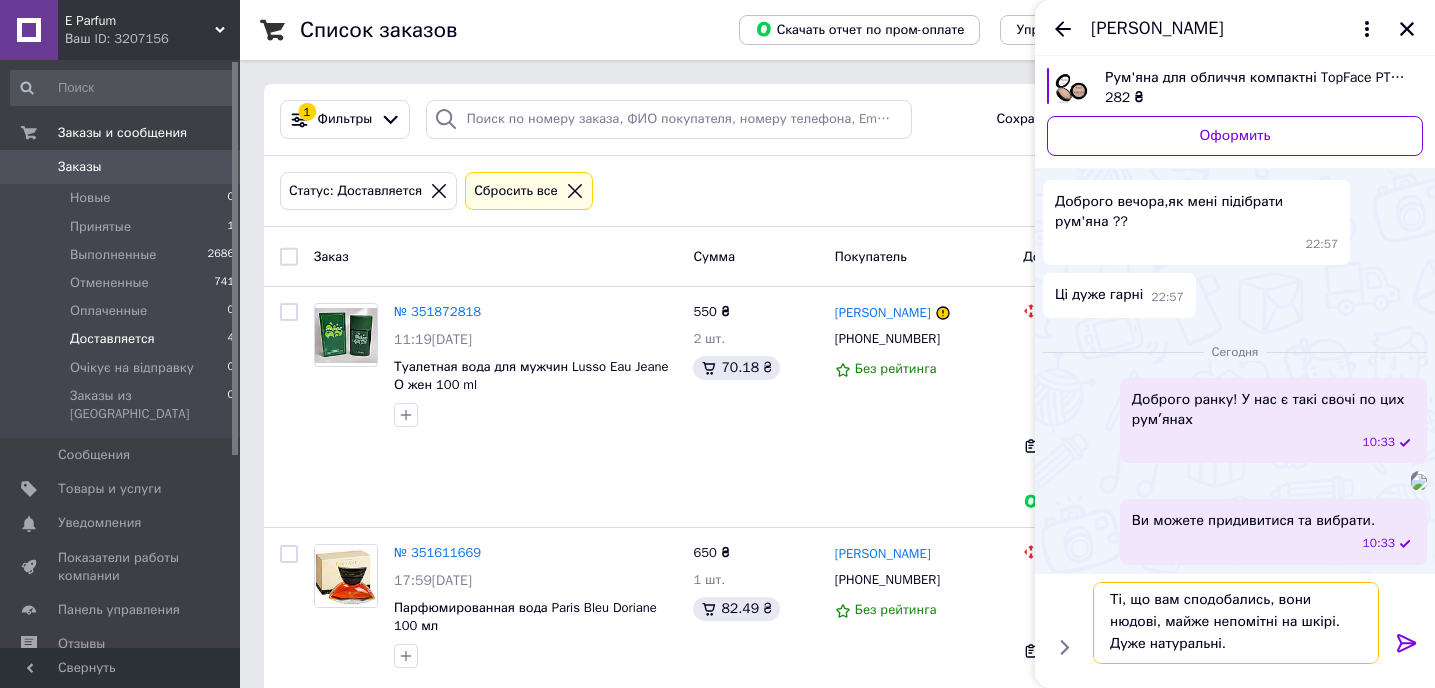 type on "Ті, що вам сподобались, вони нюдові, майже непомітні на шкірі. Дуже натуральні." 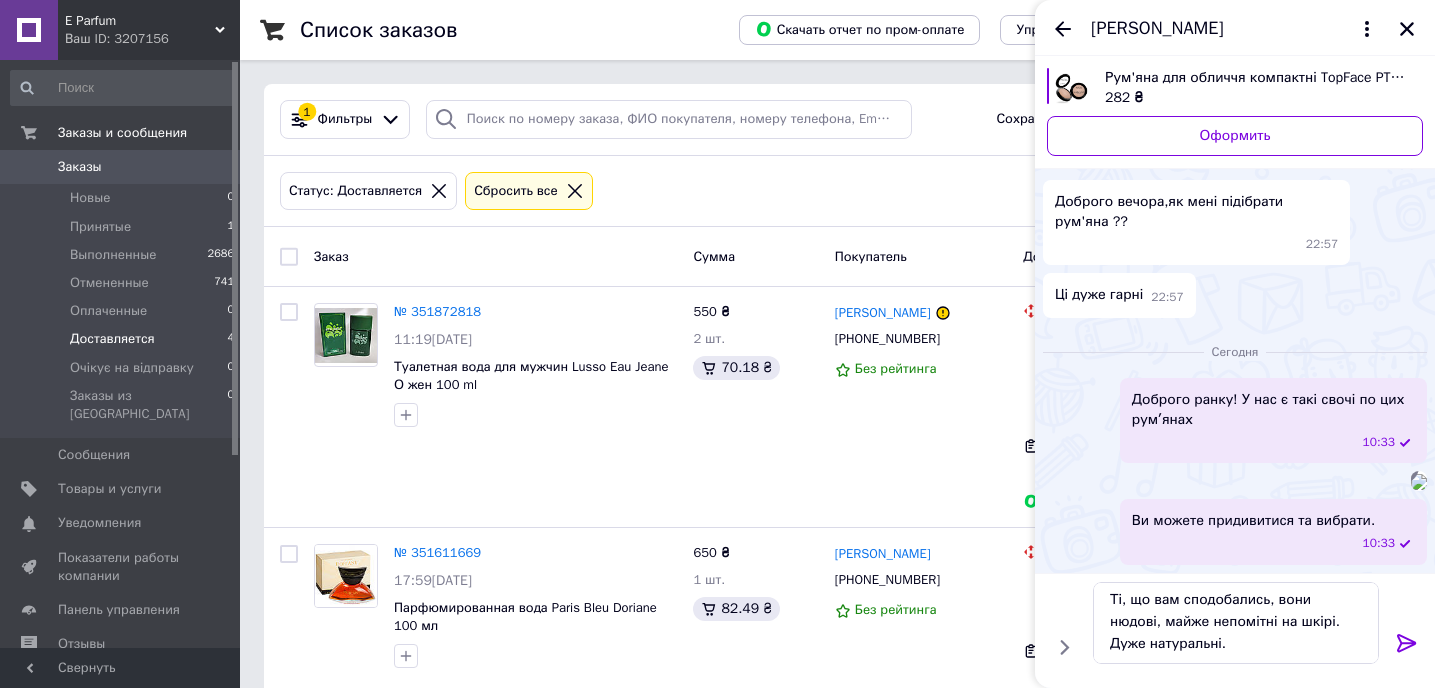 click 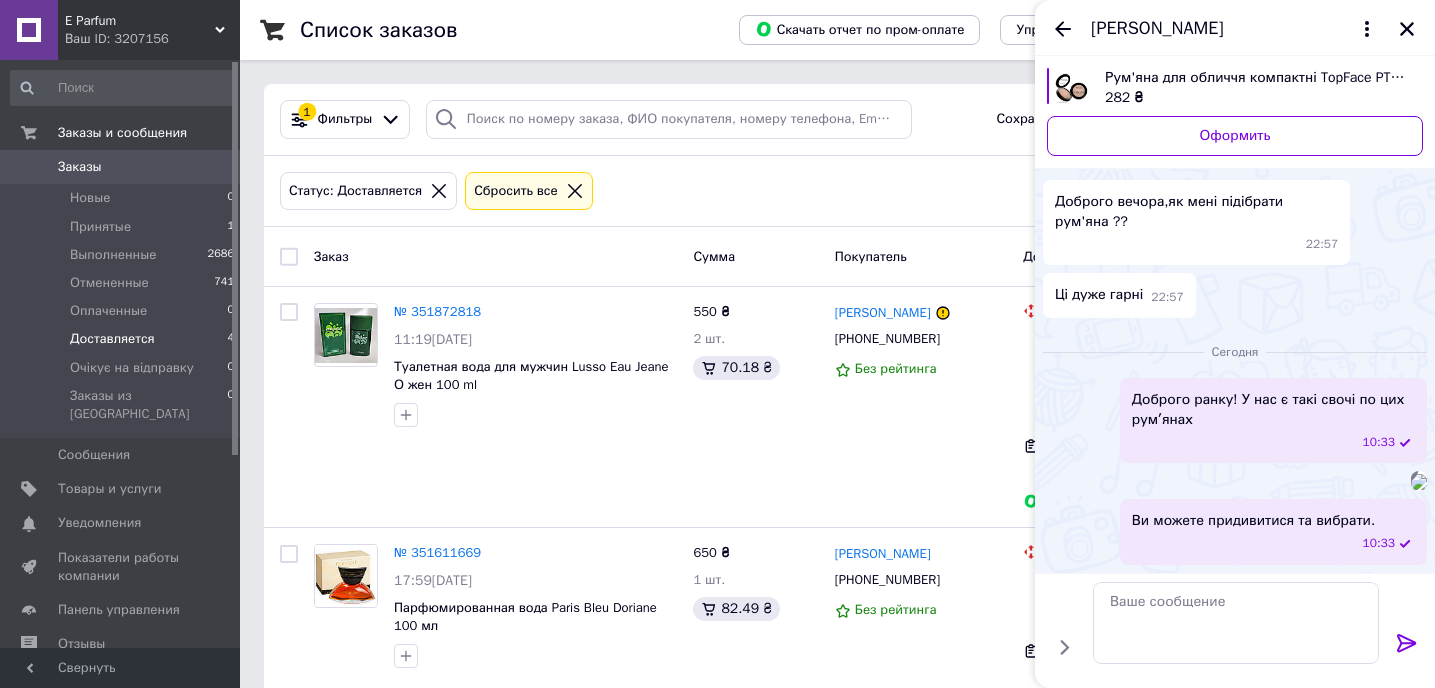 scroll, scrollTop: 0, scrollLeft: 0, axis: both 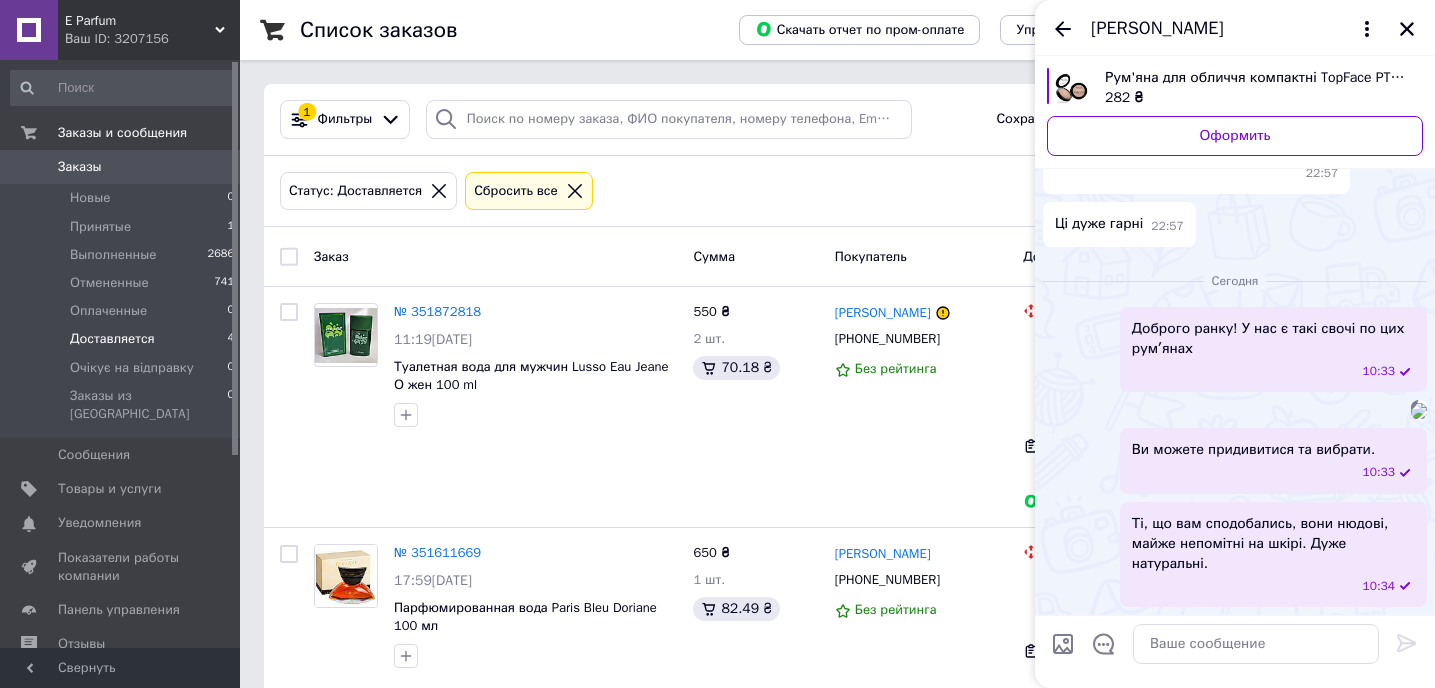 click at bounding box center [1419, 411] 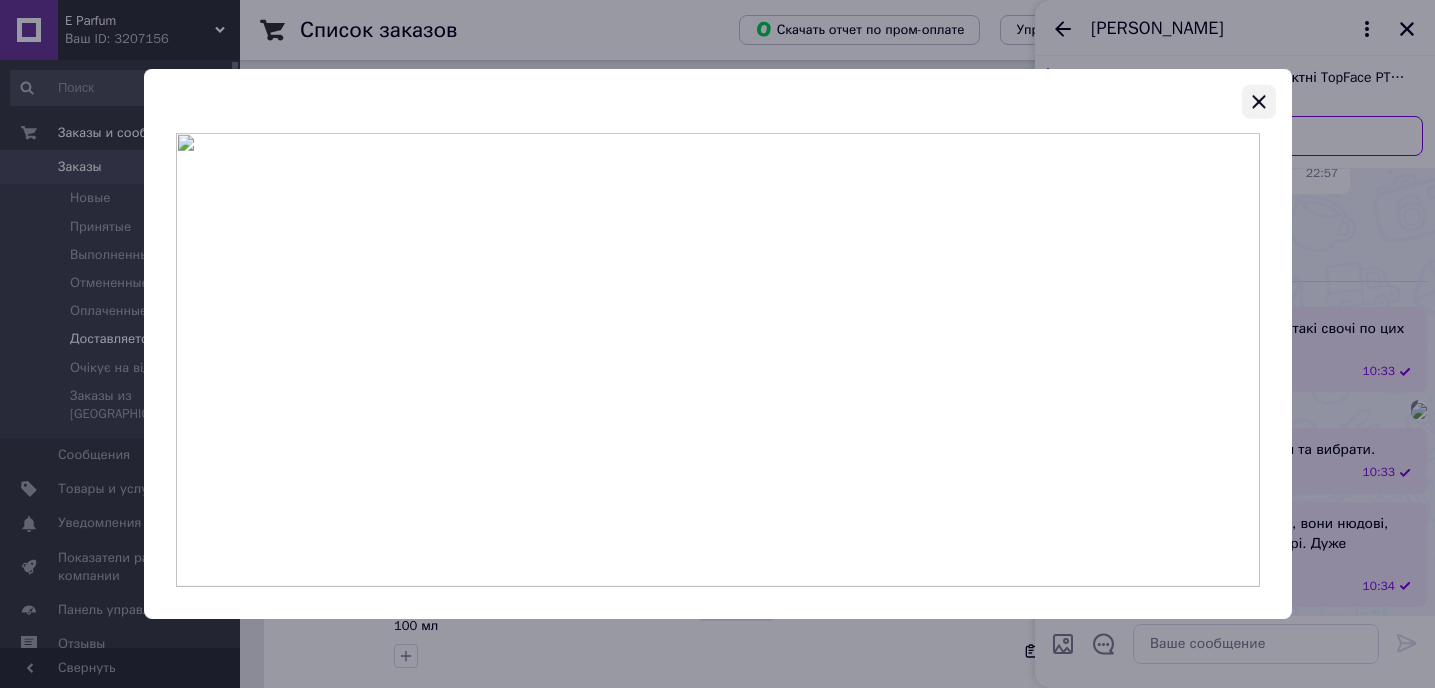 click 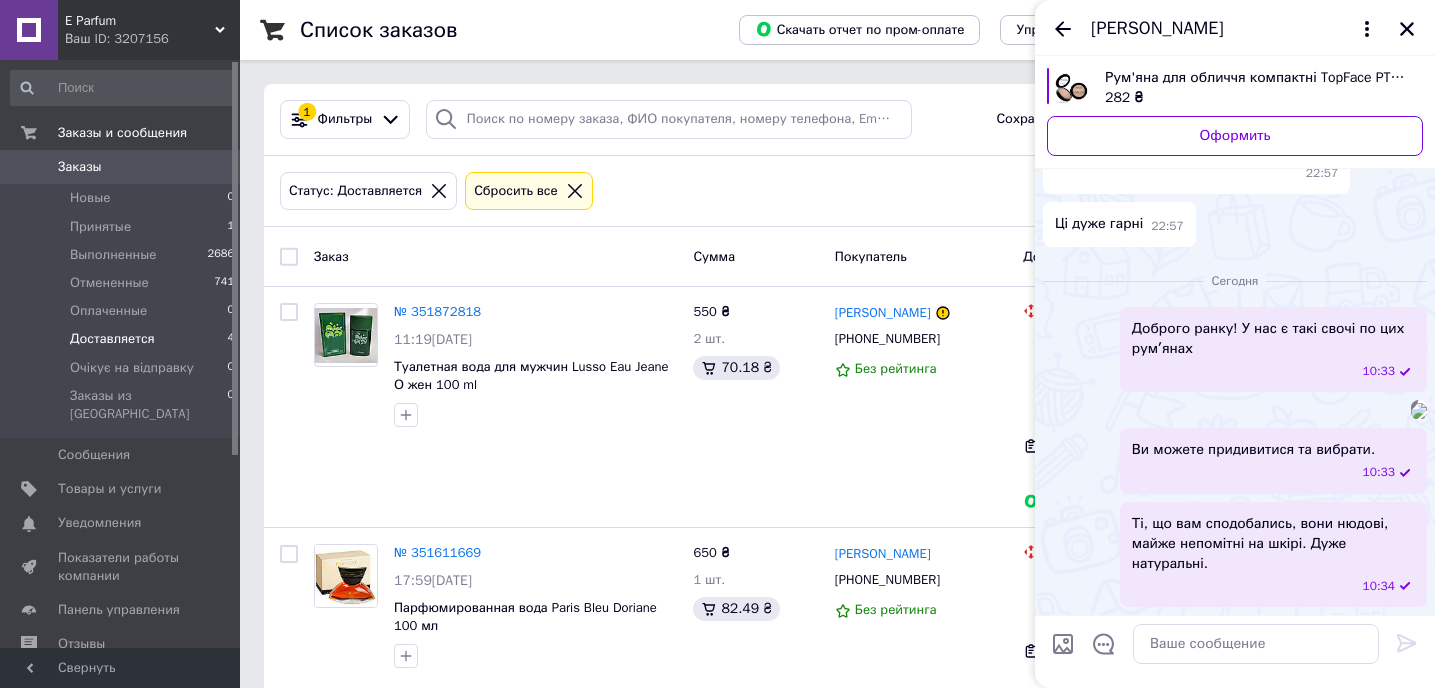 scroll, scrollTop: 400, scrollLeft: 0, axis: vertical 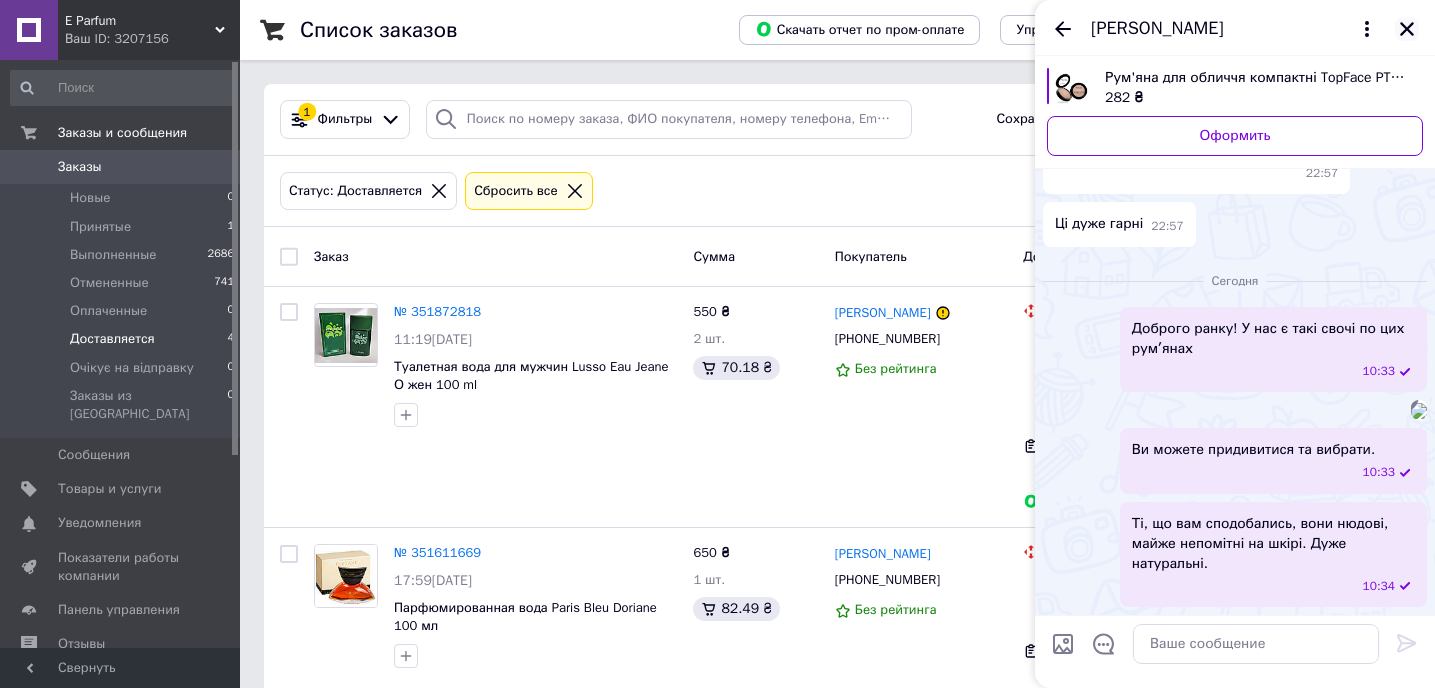 click 